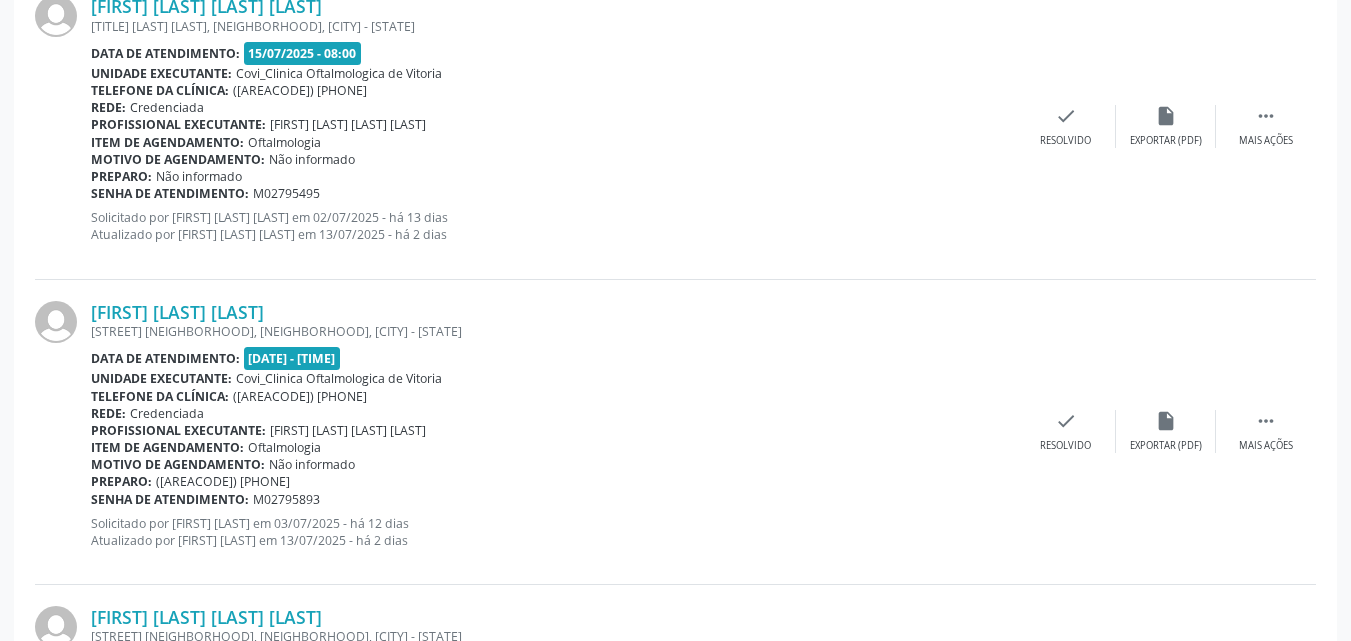scroll, scrollTop: 226, scrollLeft: 0, axis: vertical 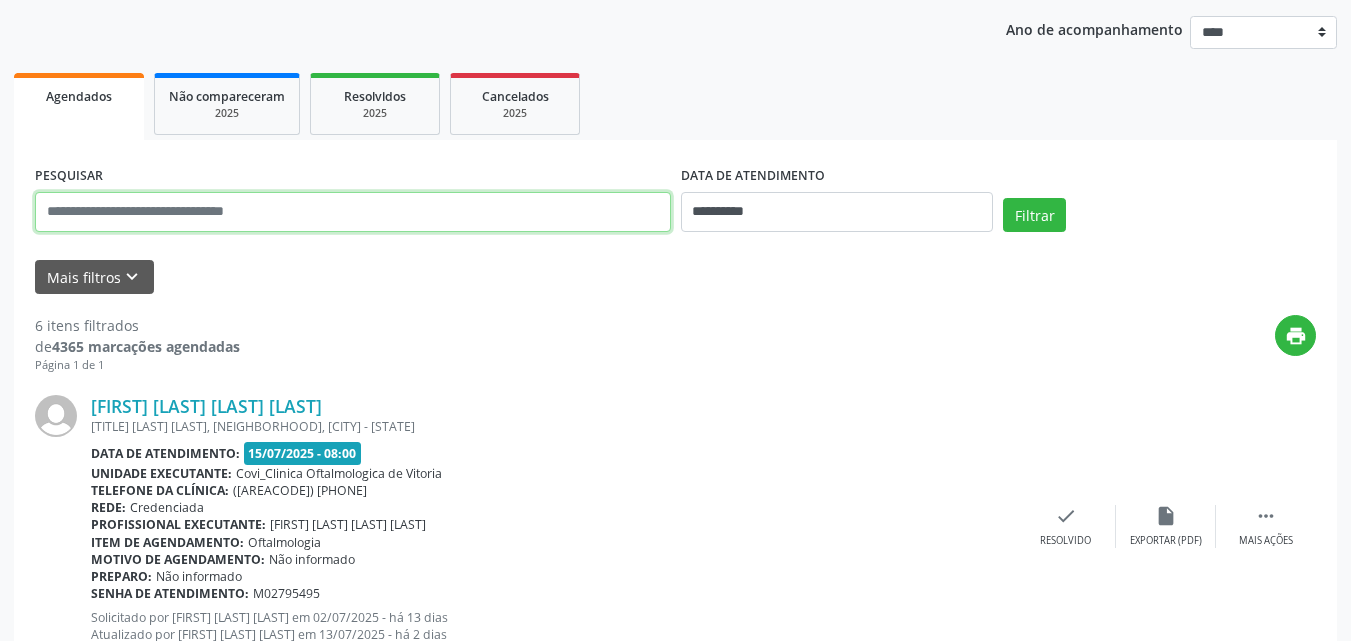 click at bounding box center [353, 212] 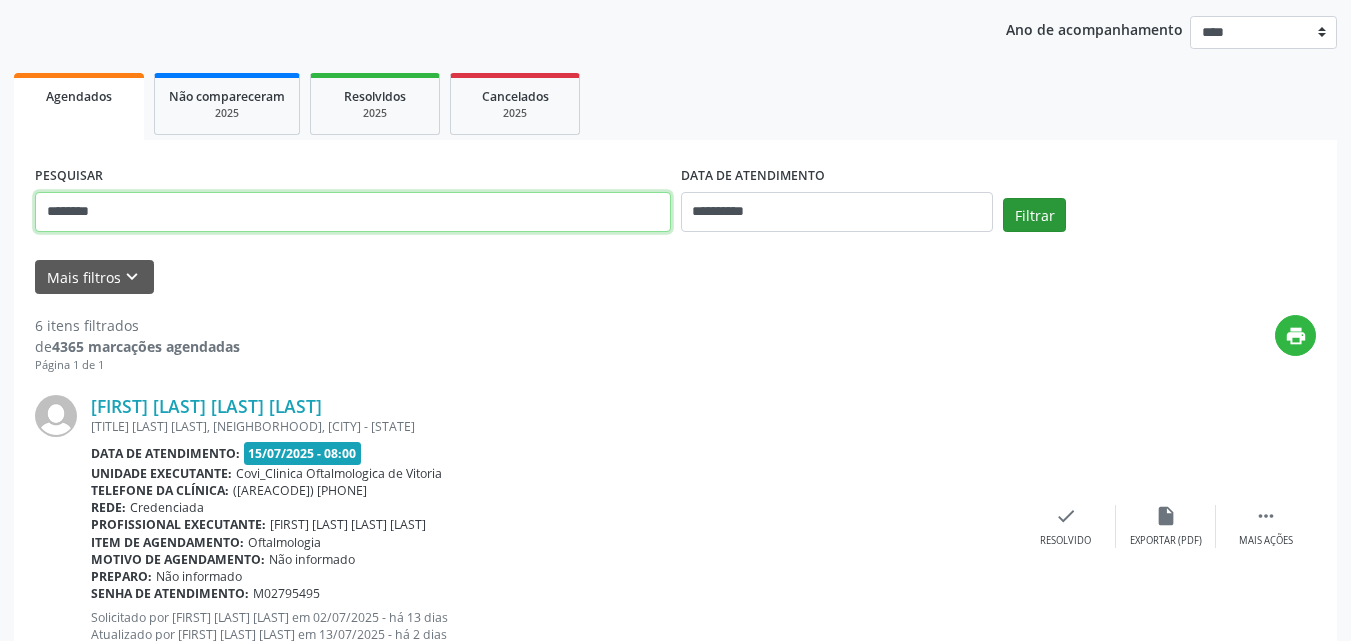 type on "********" 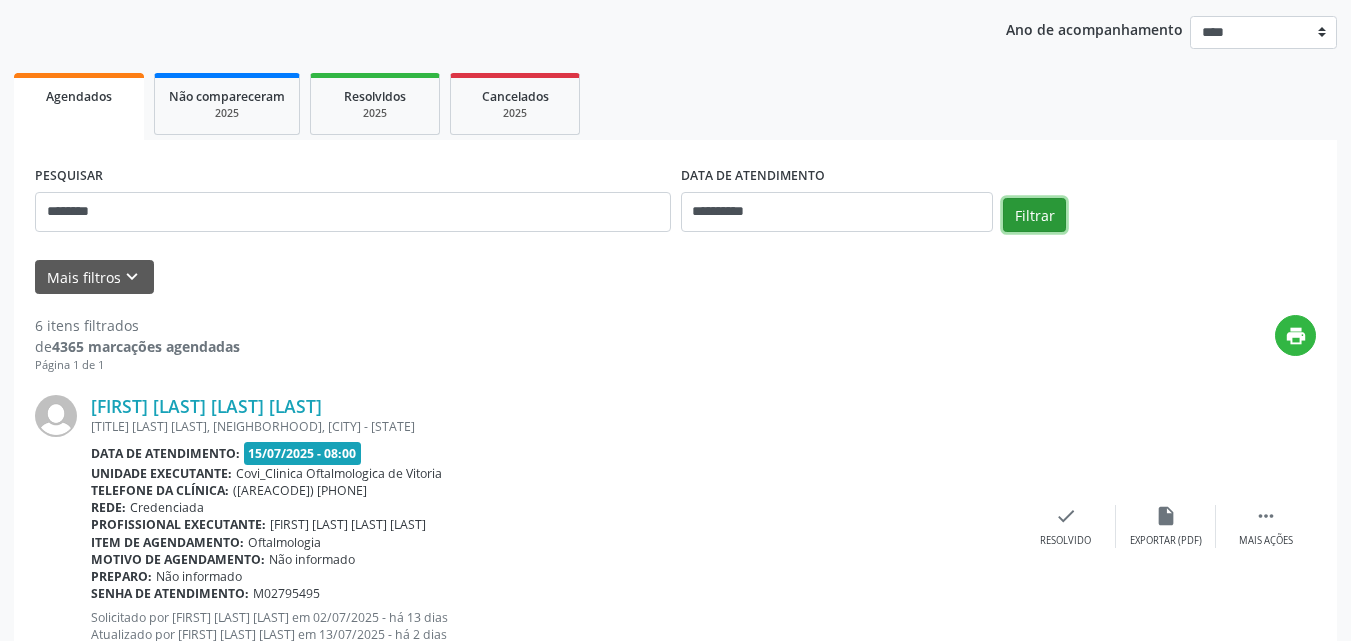 click on "Filtrar" at bounding box center (1034, 215) 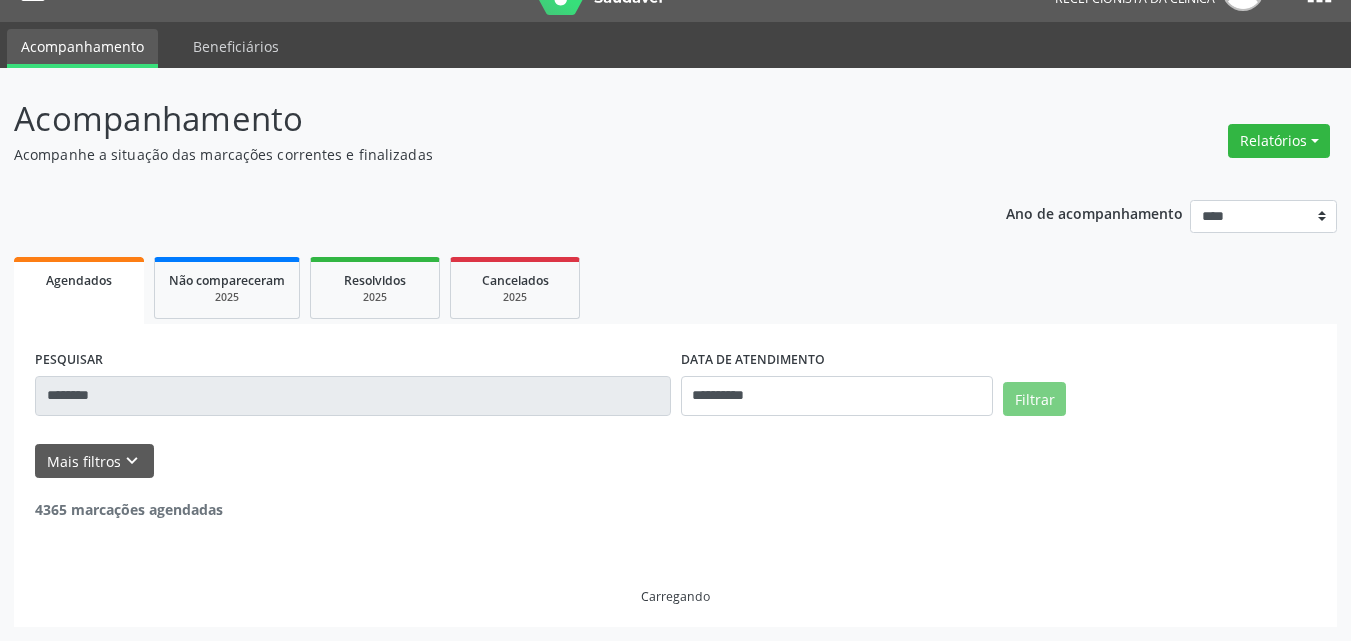 scroll, scrollTop: 0, scrollLeft: 0, axis: both 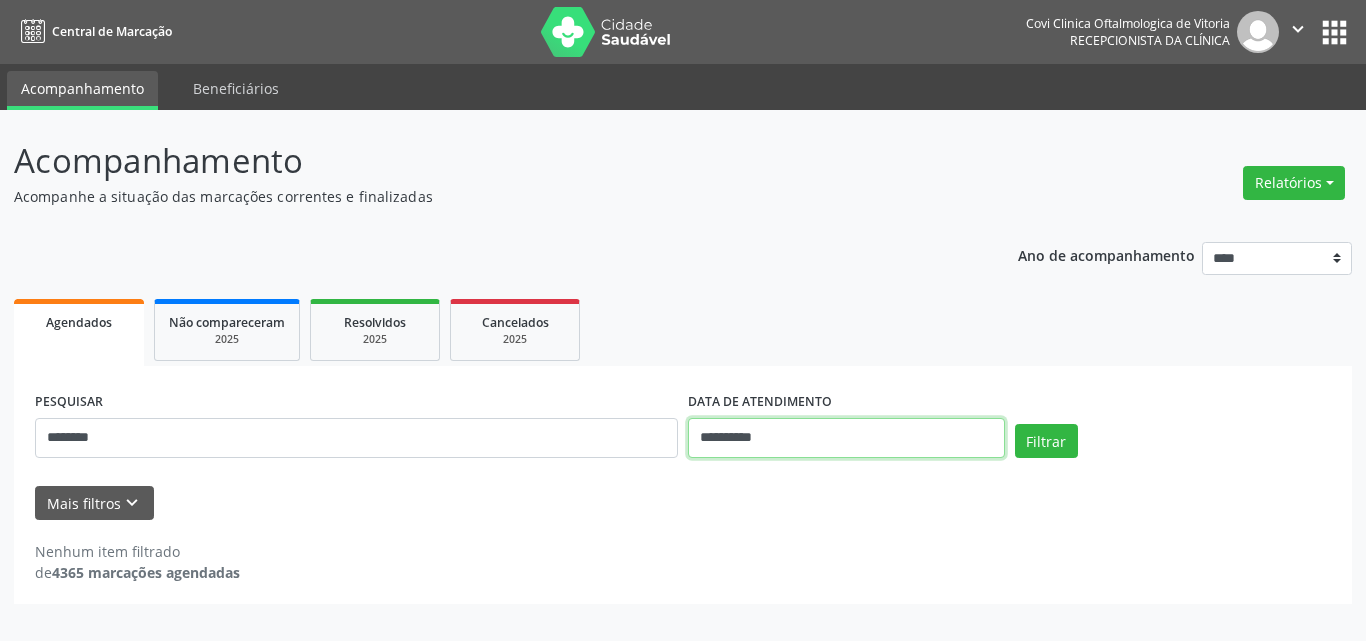 click on "**********" at bounding box center (846, 438) 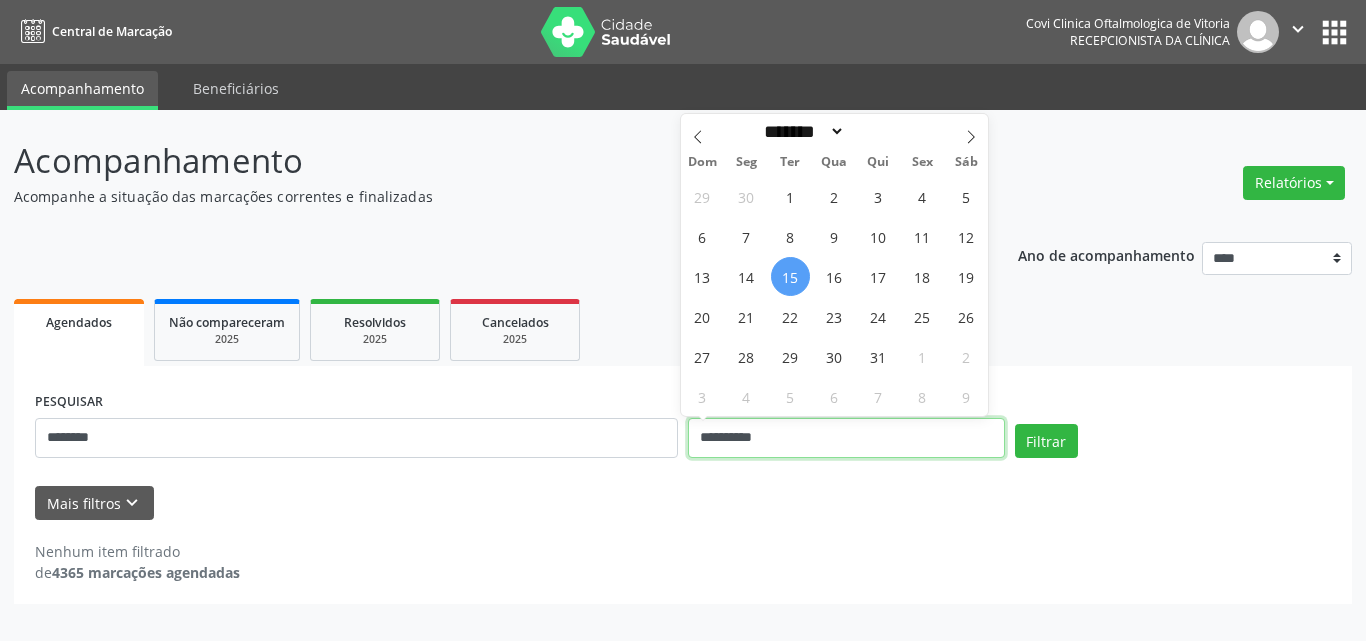 click on "**********" at bounding box center (846, 438) 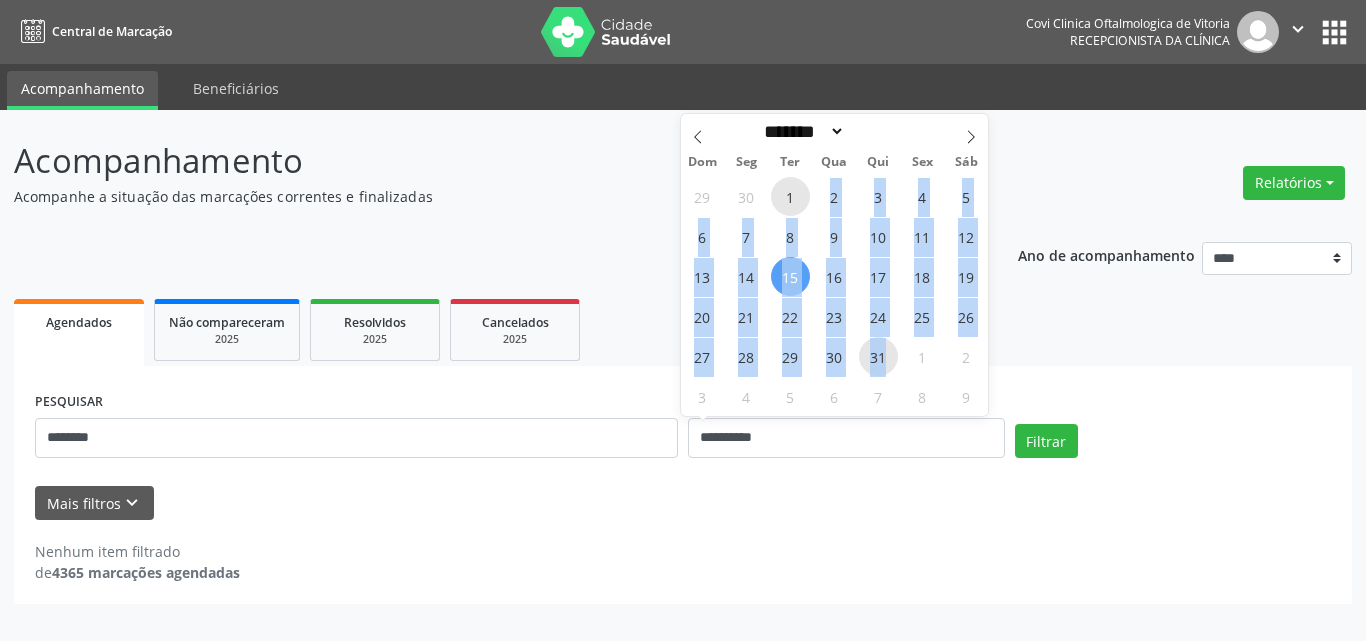 drag, startPoint x: 791, startPoint y: 197, endPoint x: 894, endPoint y: 361, distance: 193.66208 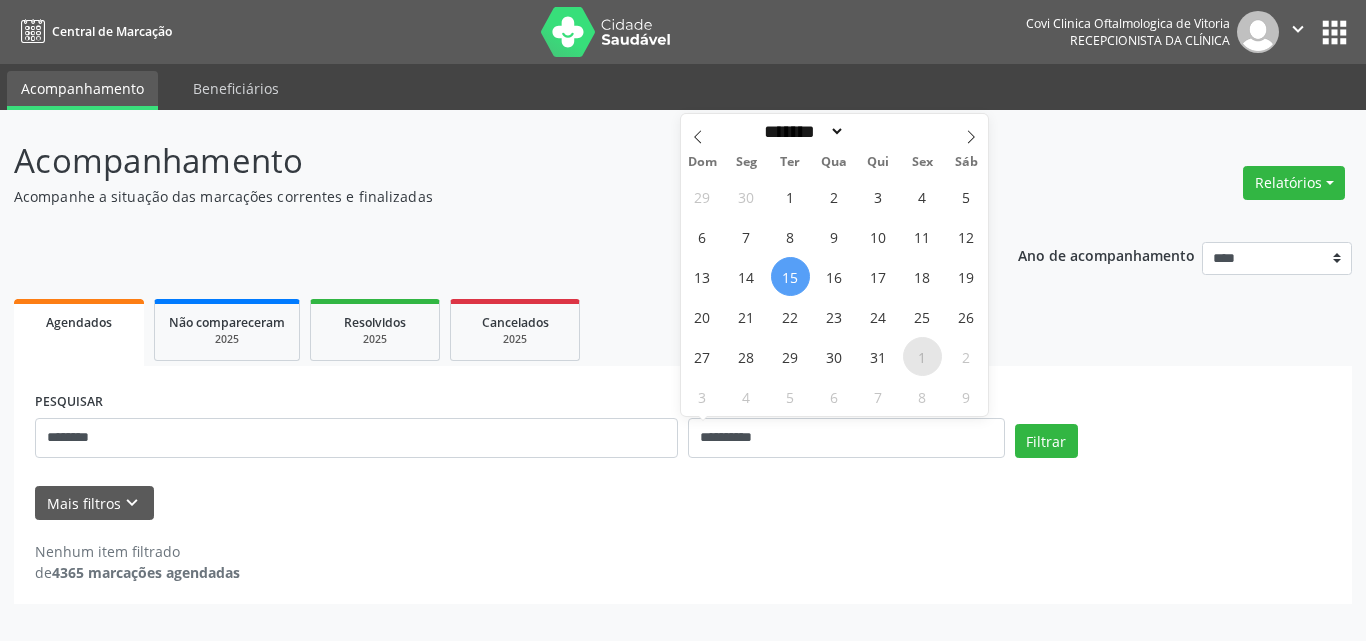 click on "1" at bounding box center (922, 356) 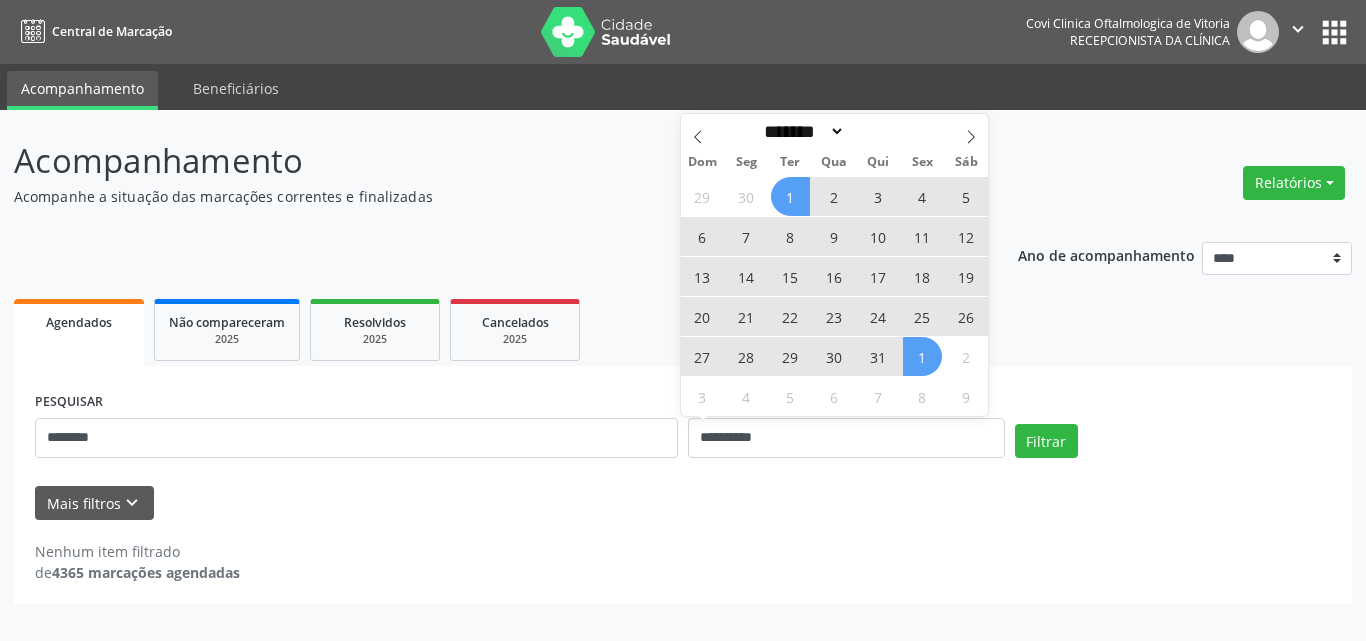 click on "1" at bounding box center [790, 196] 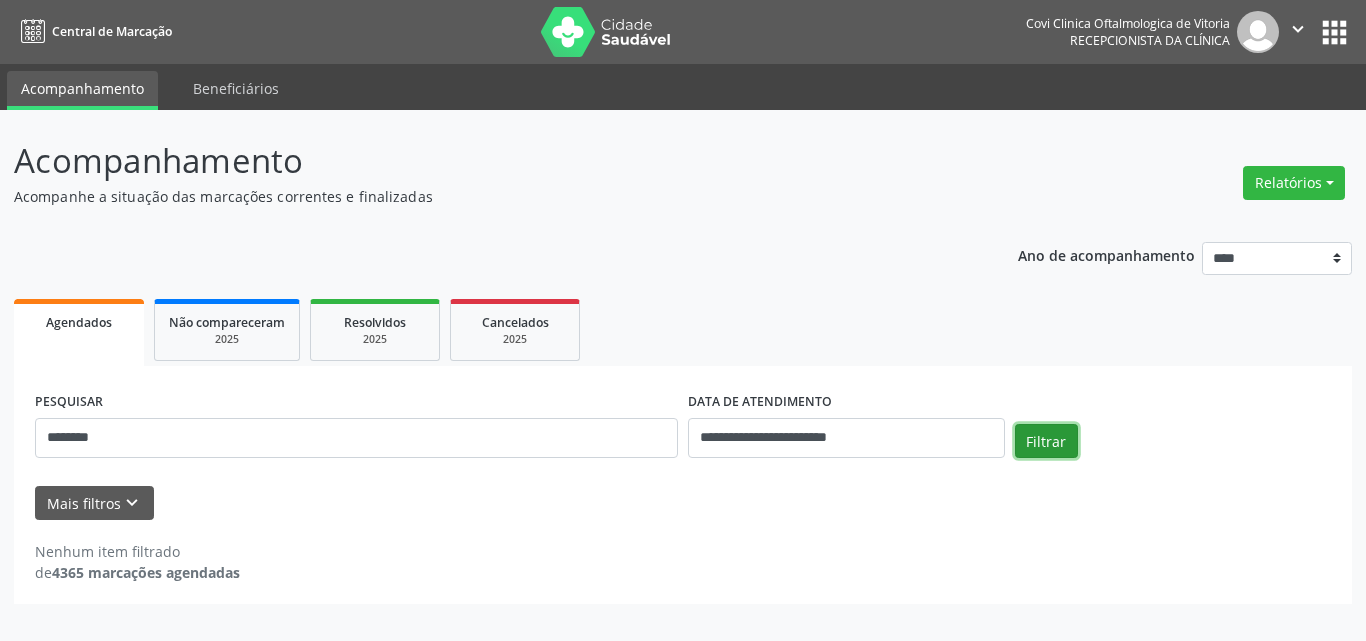 click on "Filtrar" at bounding box center [1046, 441] 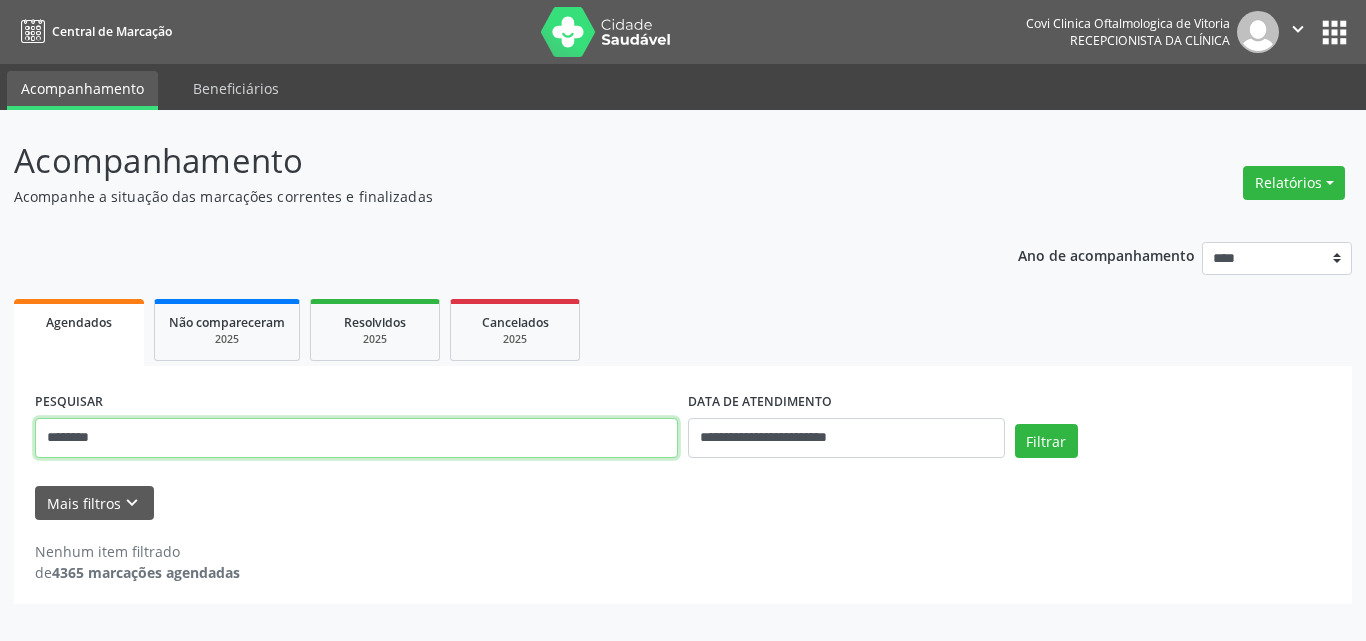 click on "********" at bounding box center [356, 438] 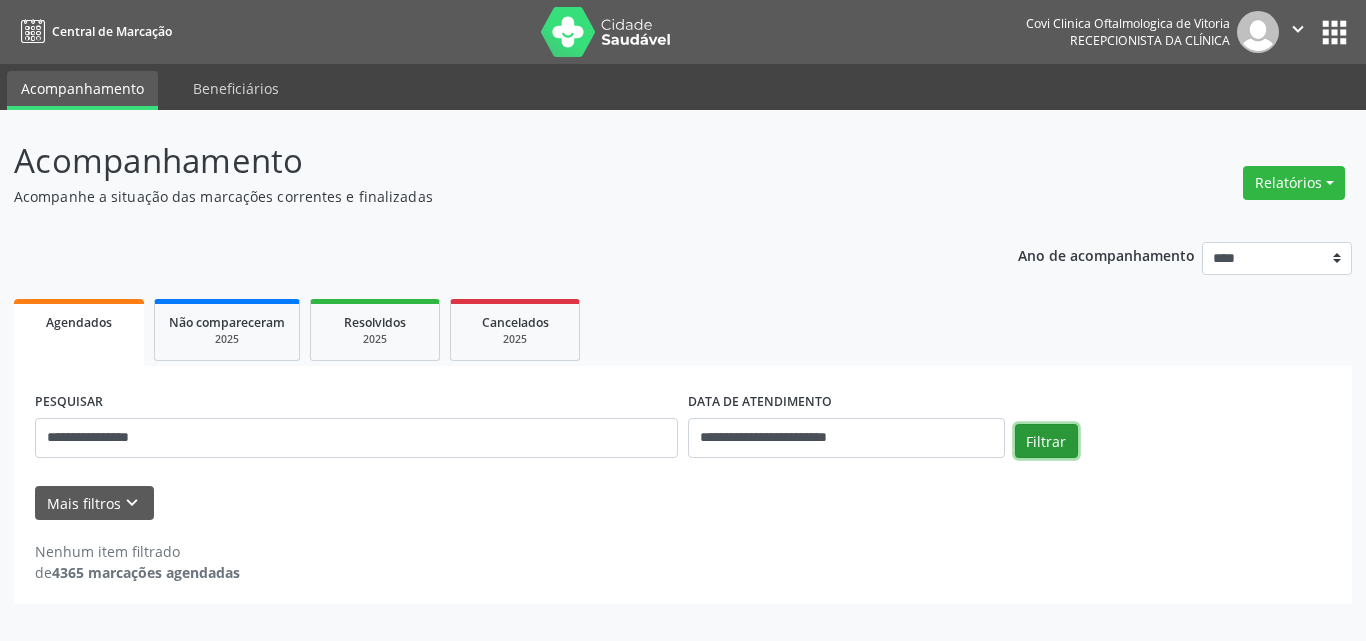 click on "Filtrar" at bounding box center [1046, 441] 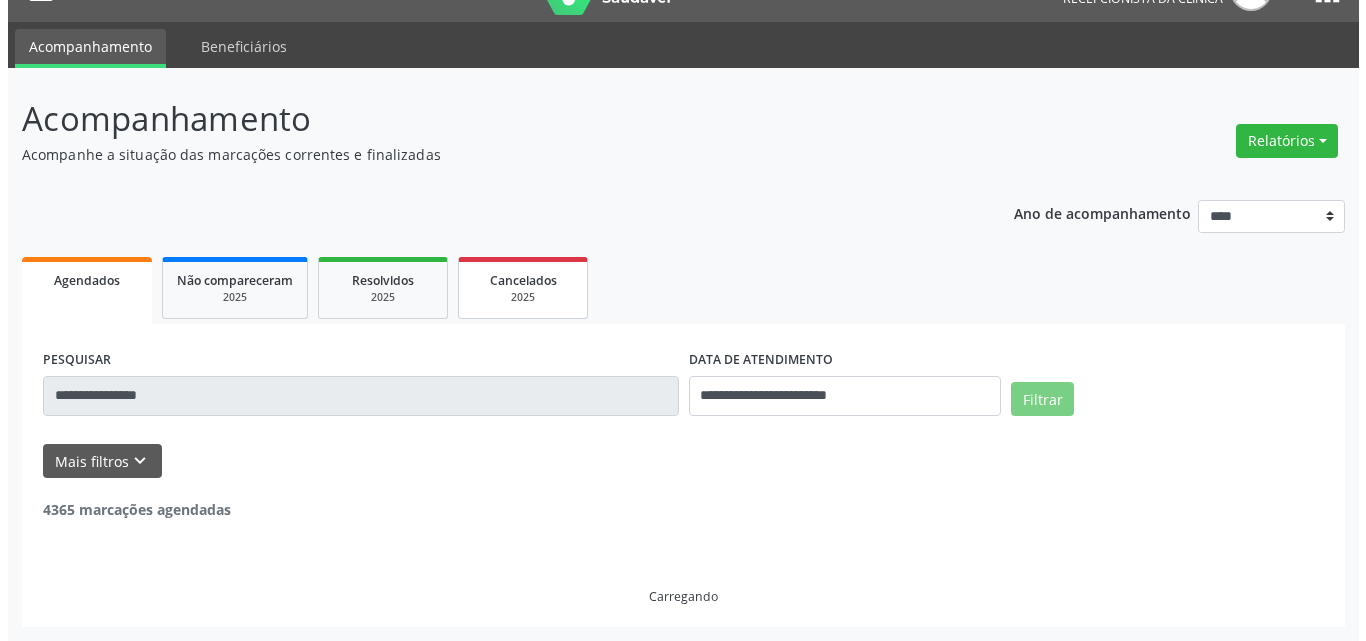scroll, scrollTop: 0, scrollLeft: 0, axis: both 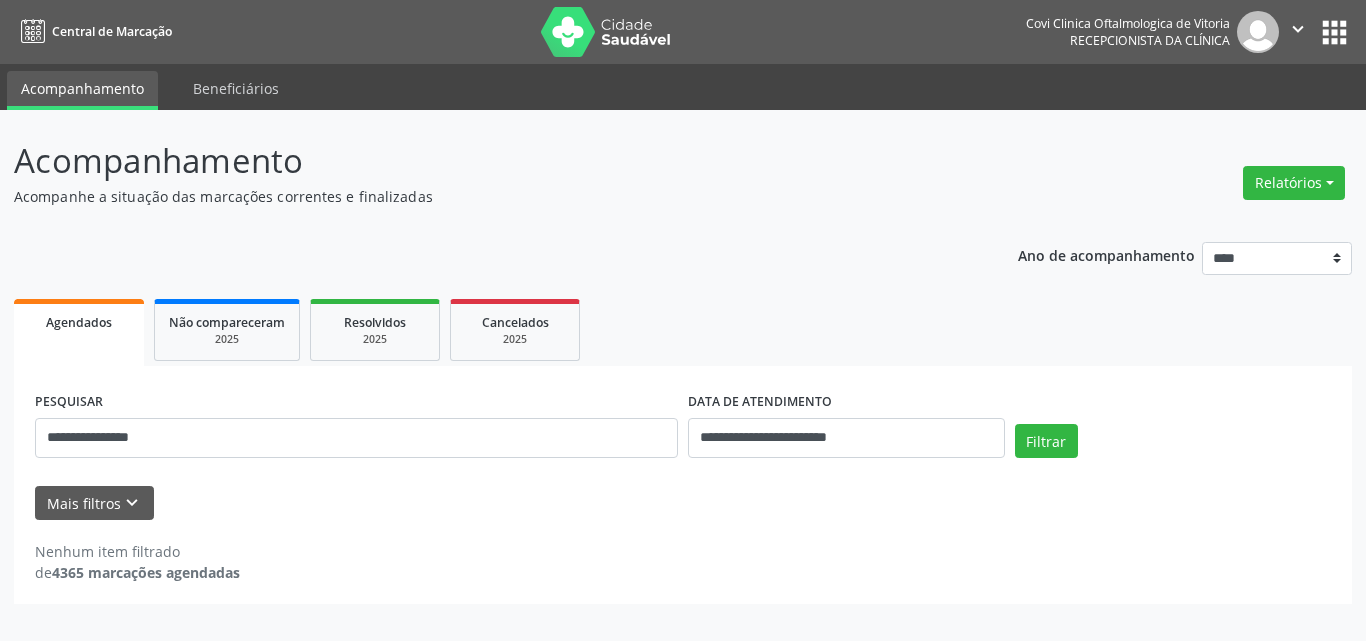 click on "Mais filtros
keyboard_arrow_down" at bounding box center (683, 503) 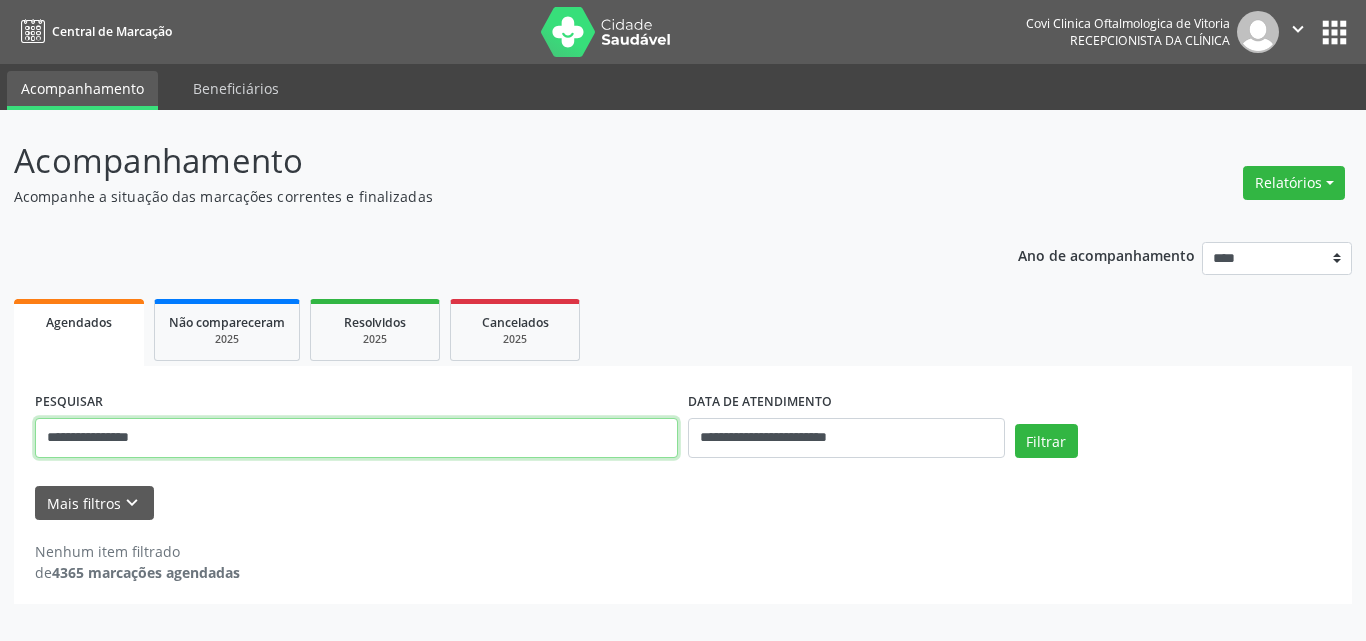 click on "**********" at bounding box center [356, 438] 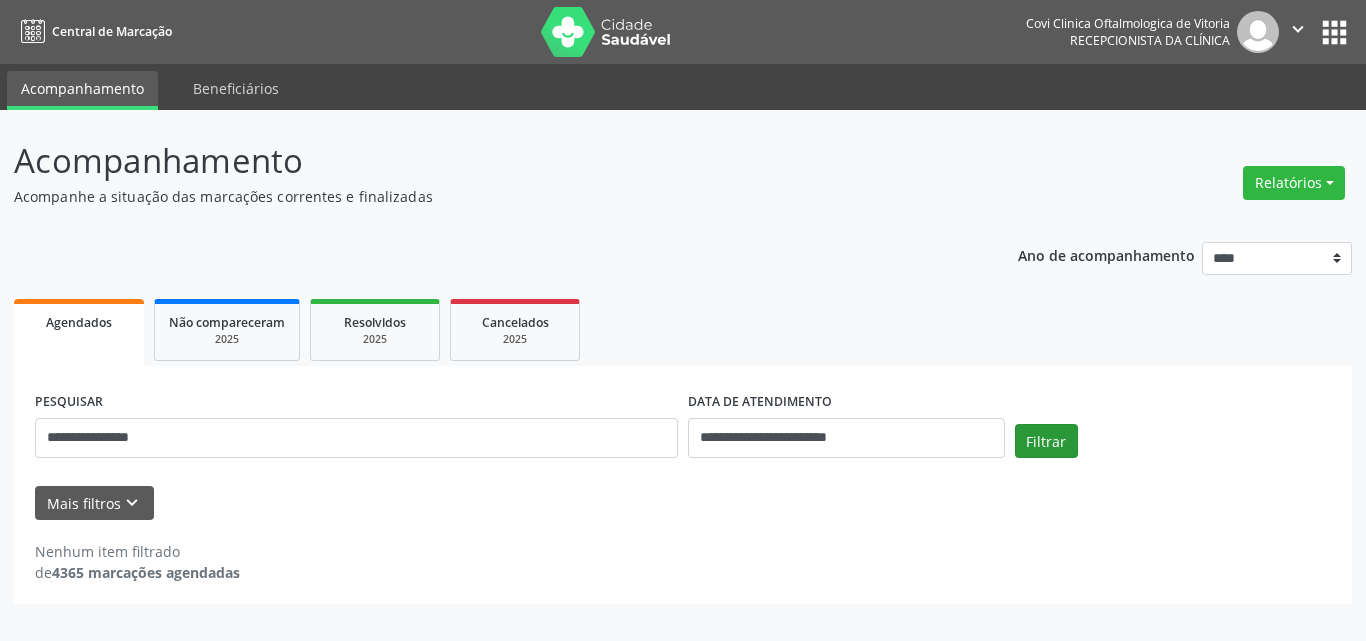 click on "Filtrar" at bounding box center (1173, 448) 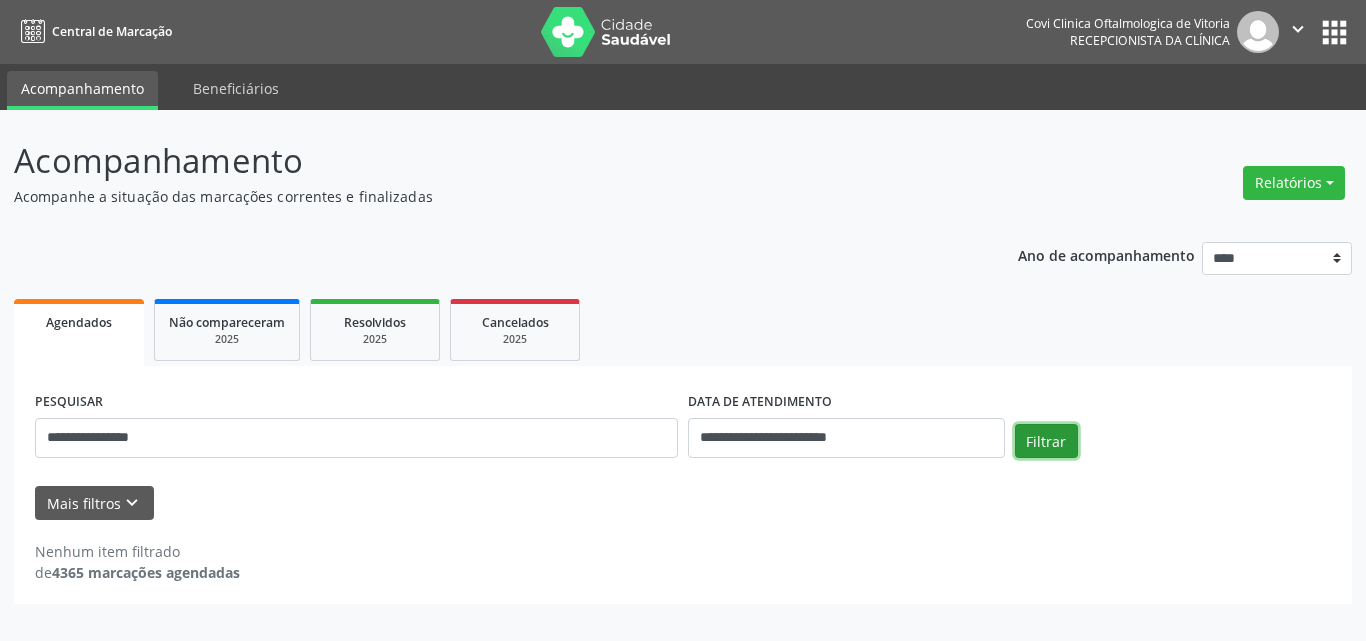 click on "Filtrar" at bounding box center (1046, 441) 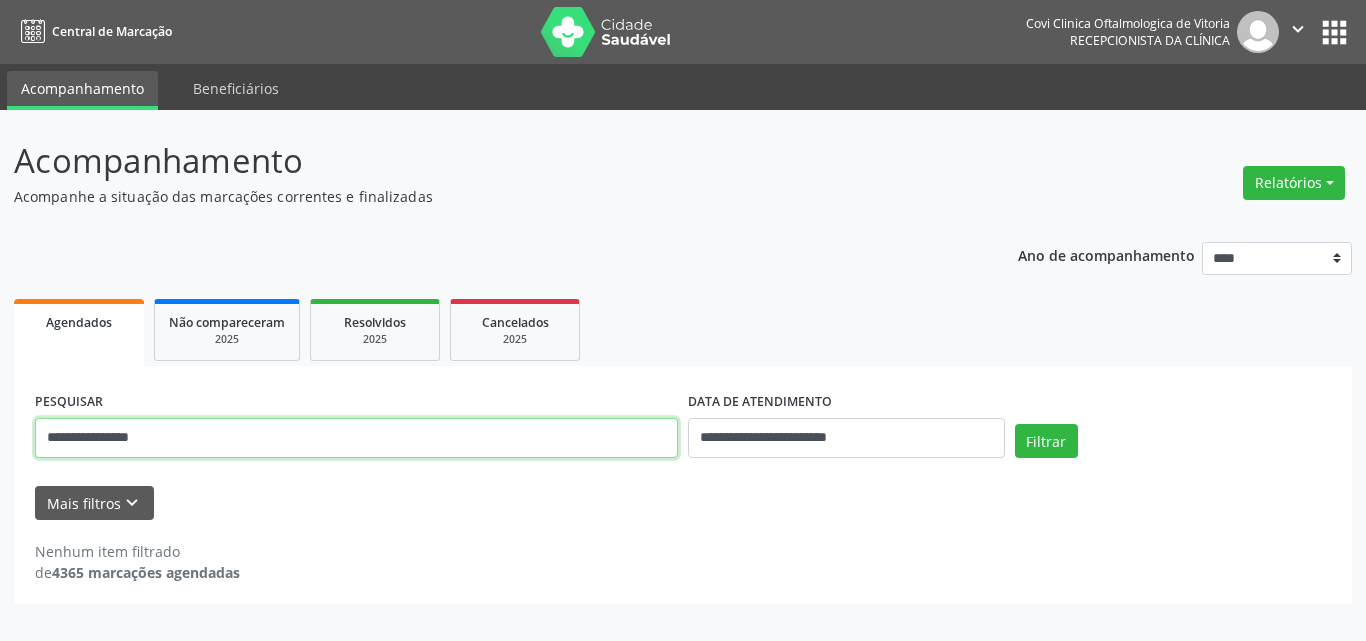 click on "**********" at bounding box center [356, 438] 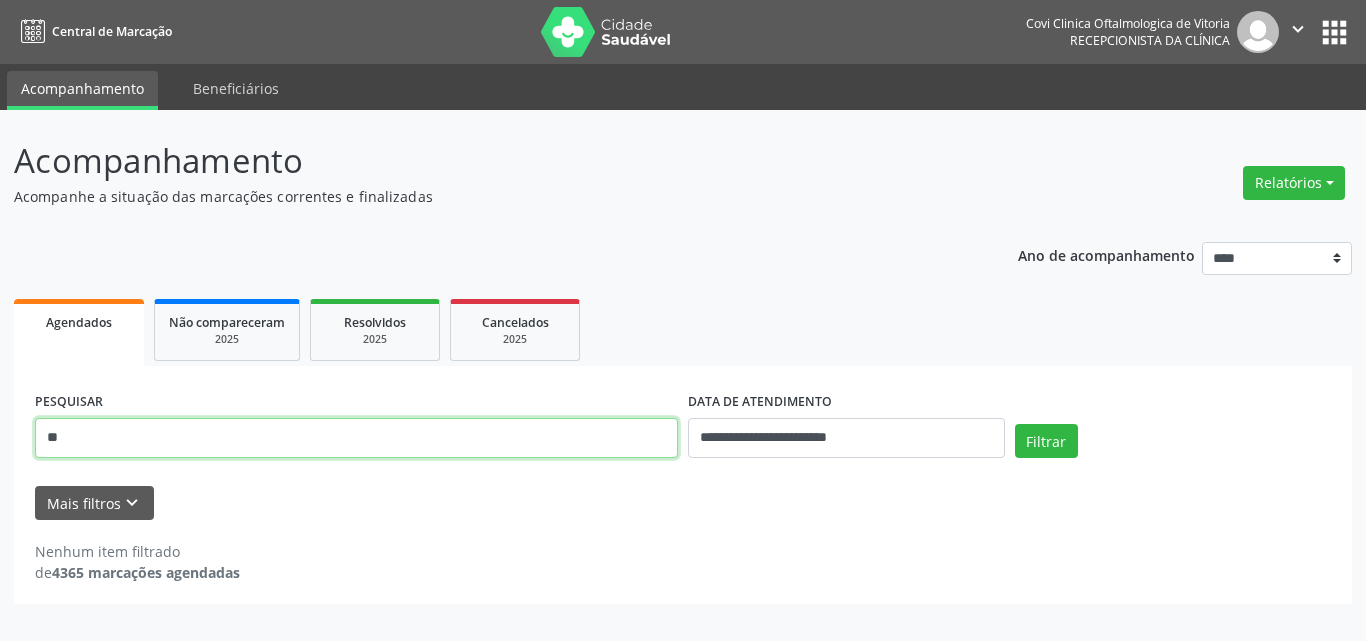 type on "*" 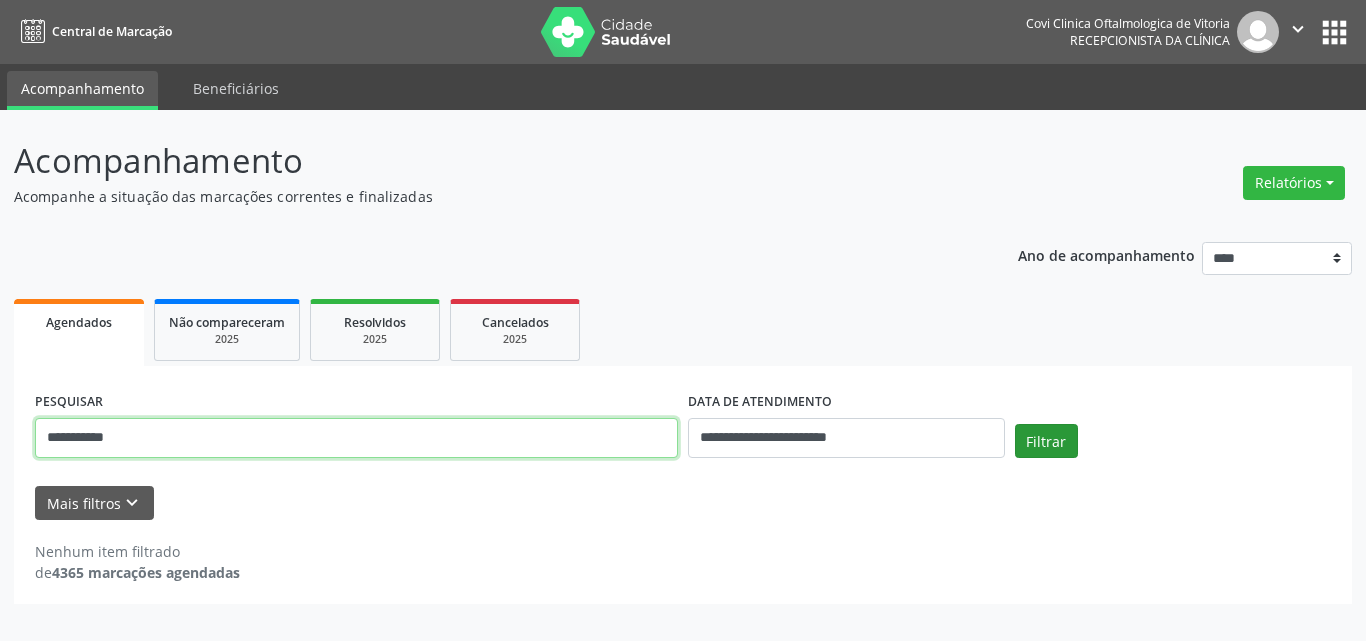 type on "**********" 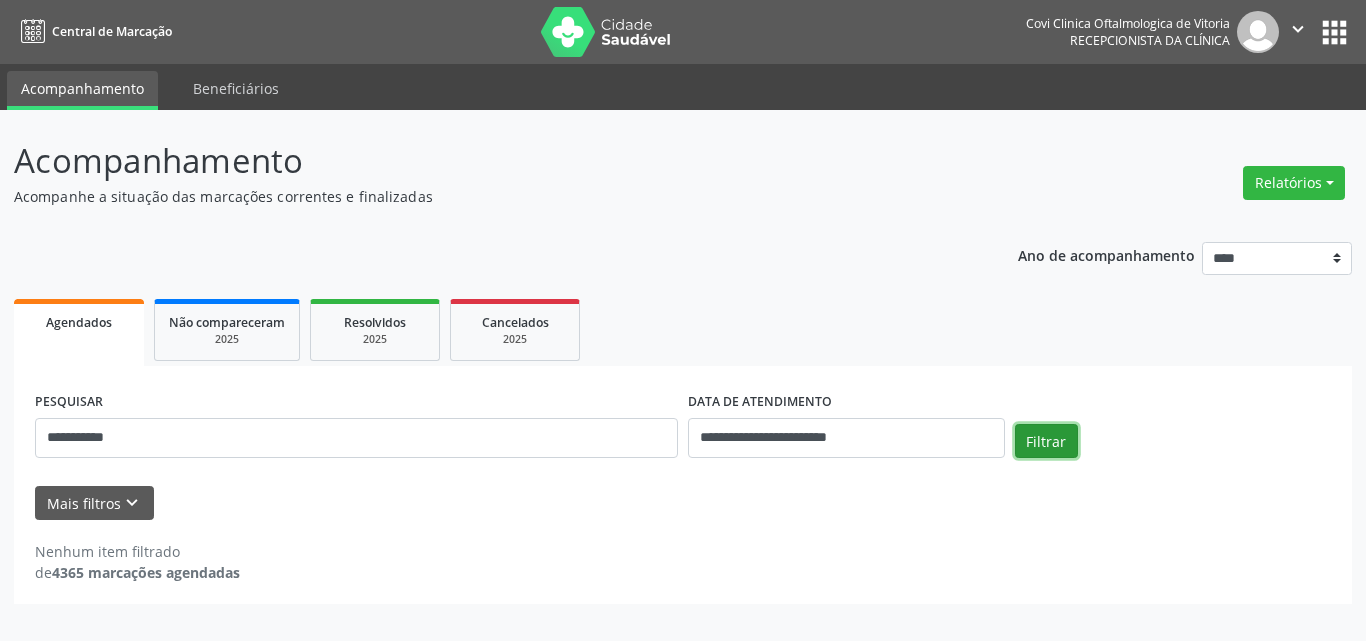 click on "Filtrar" at bounding box center [1046, 441] 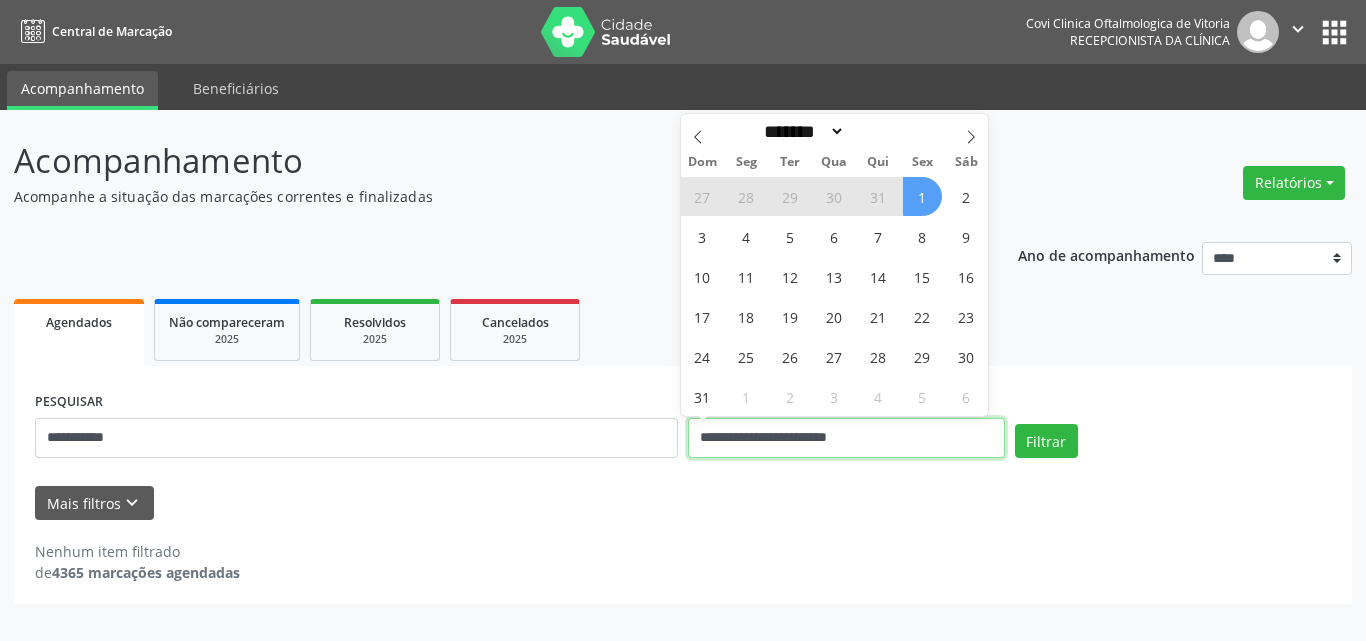 click on "**********" at bounding box center [846, 438] 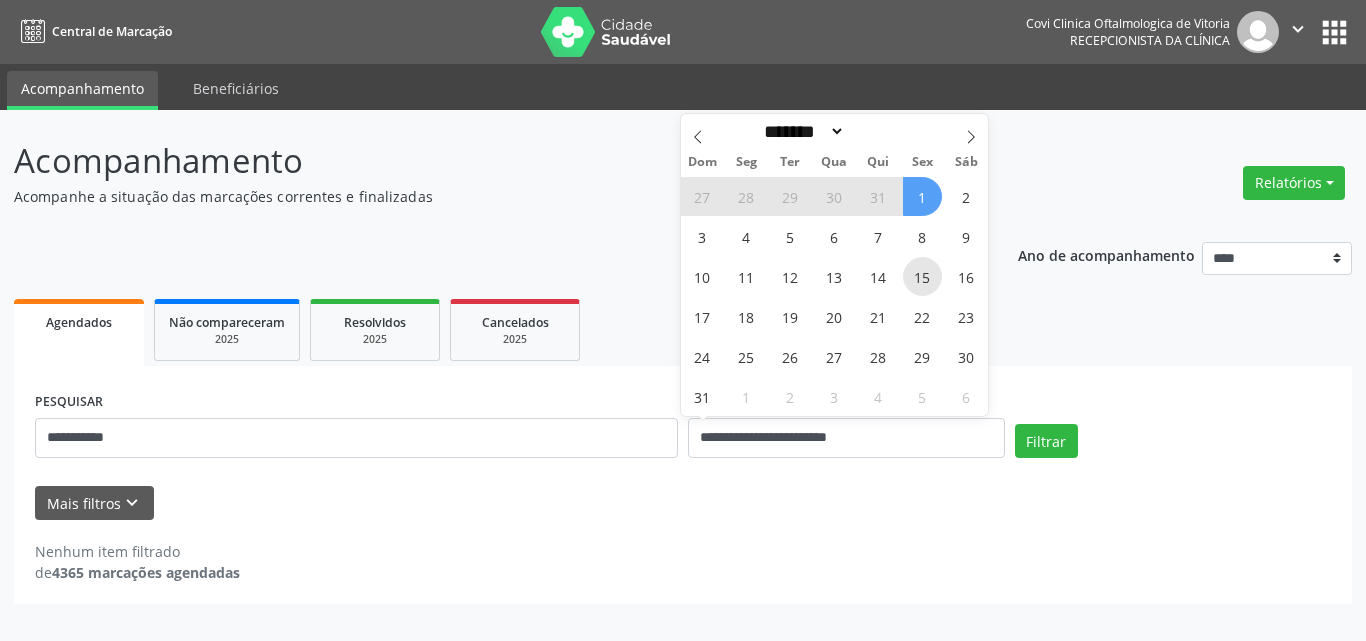 click on "15" at bounding box center (922, 276) 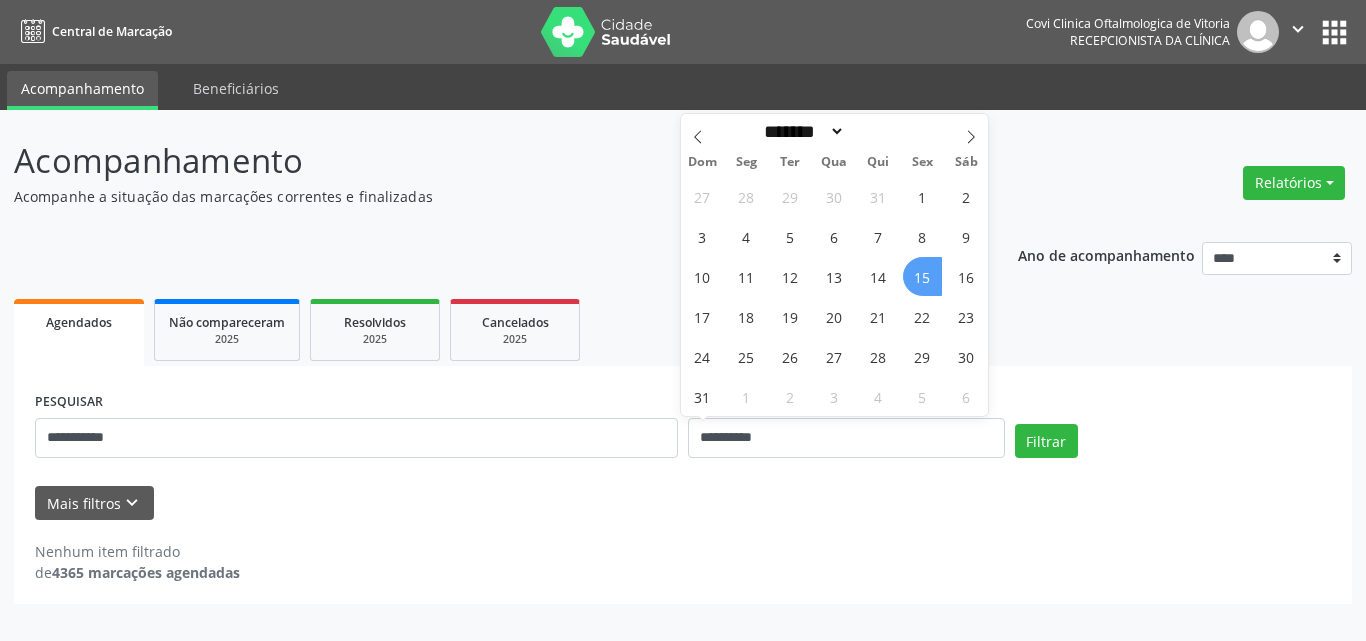 click on "15" at bounding box center [922, 276] 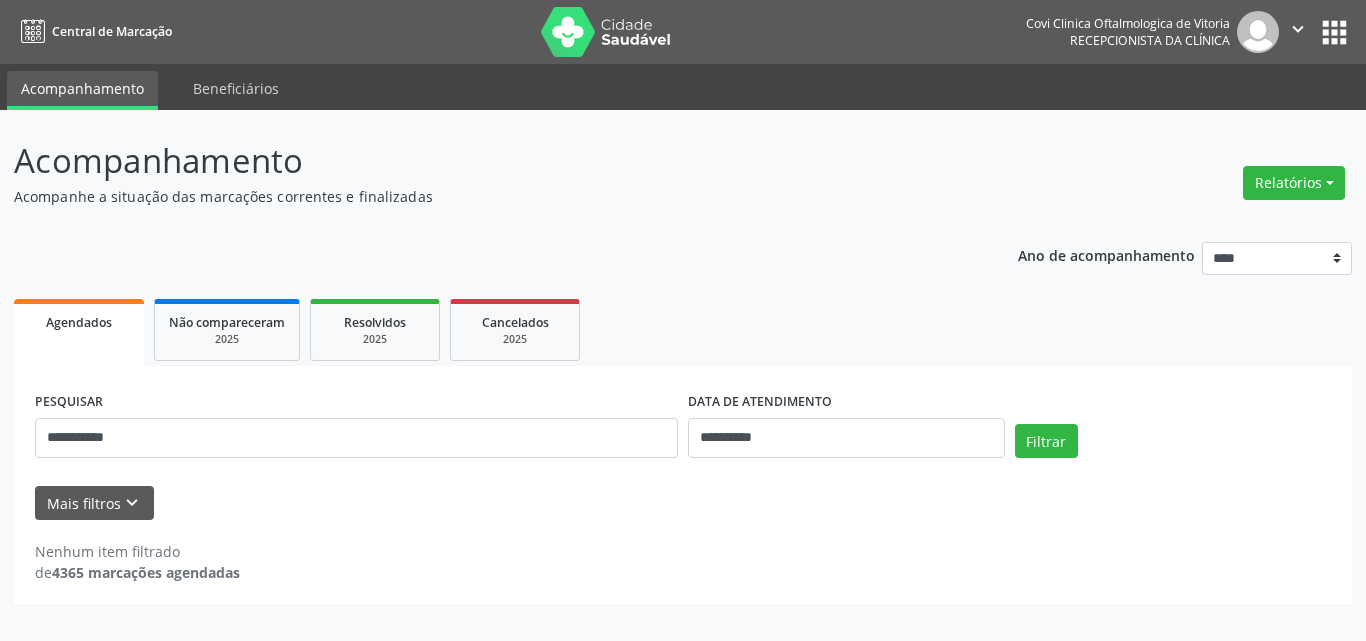 click on "**********" at bounding box center [683, 416] 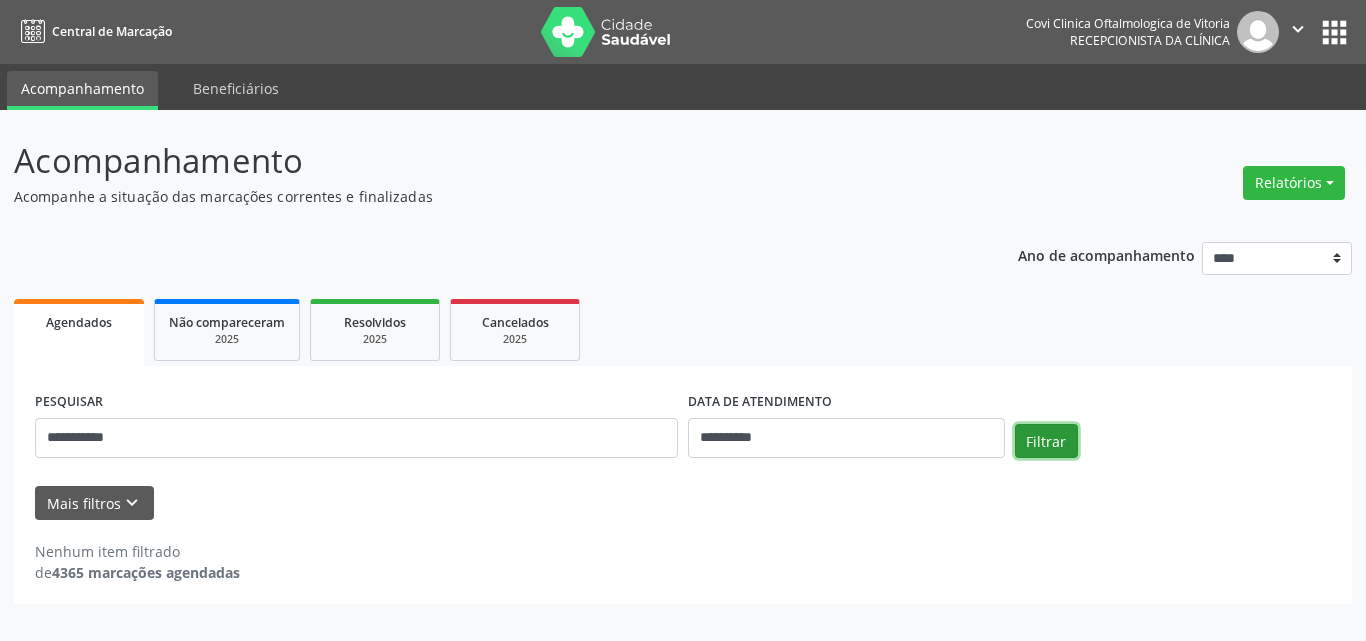 click on "Filtrar" at bounding box center [1046, 441] 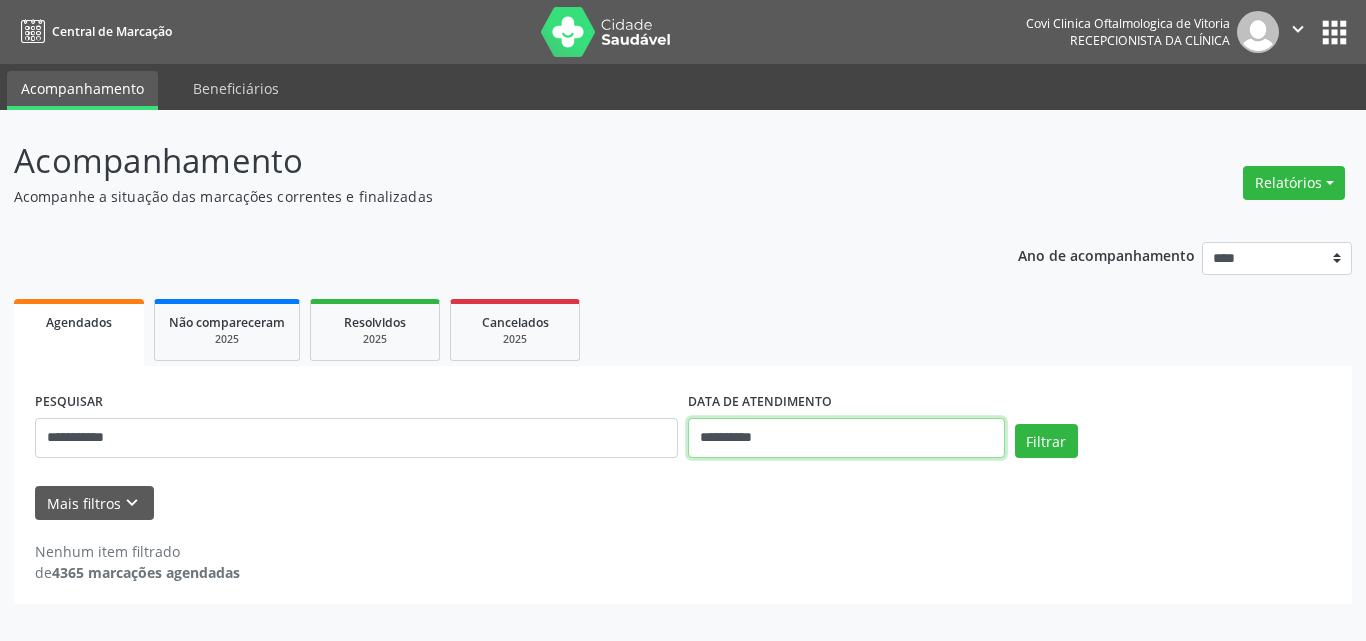 click on "**********" at bounding box center [846, 438] 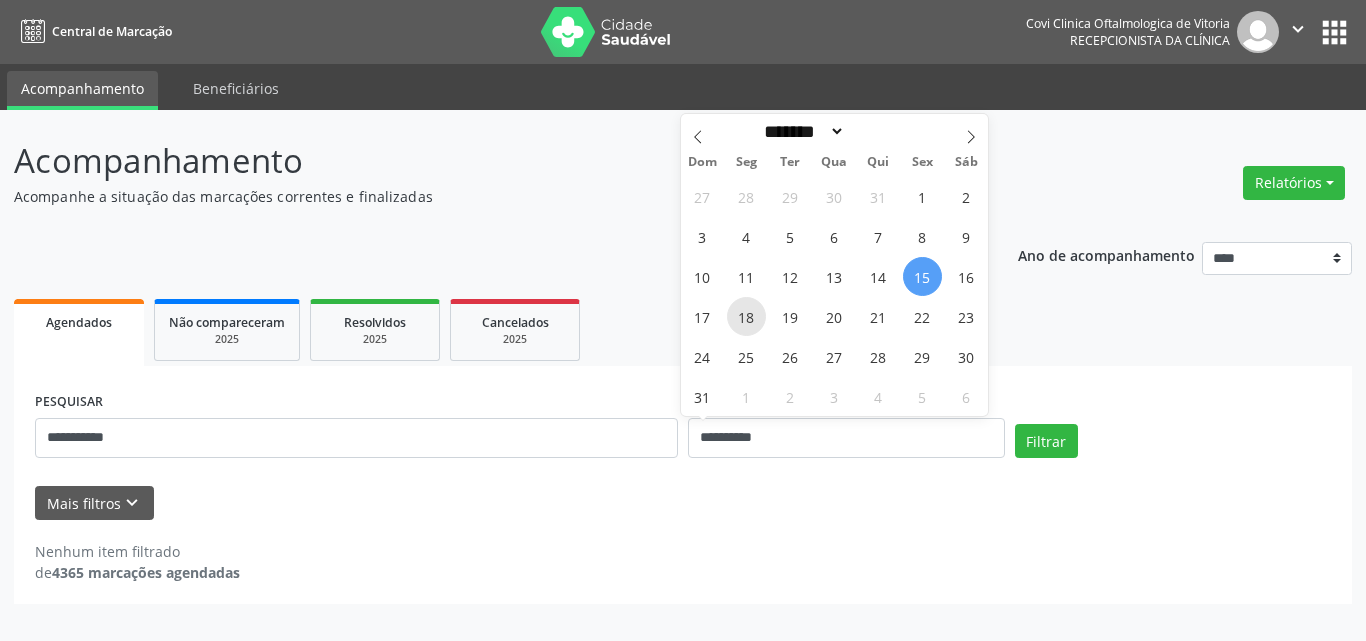 click on "18" at bounding box center (746, 316) 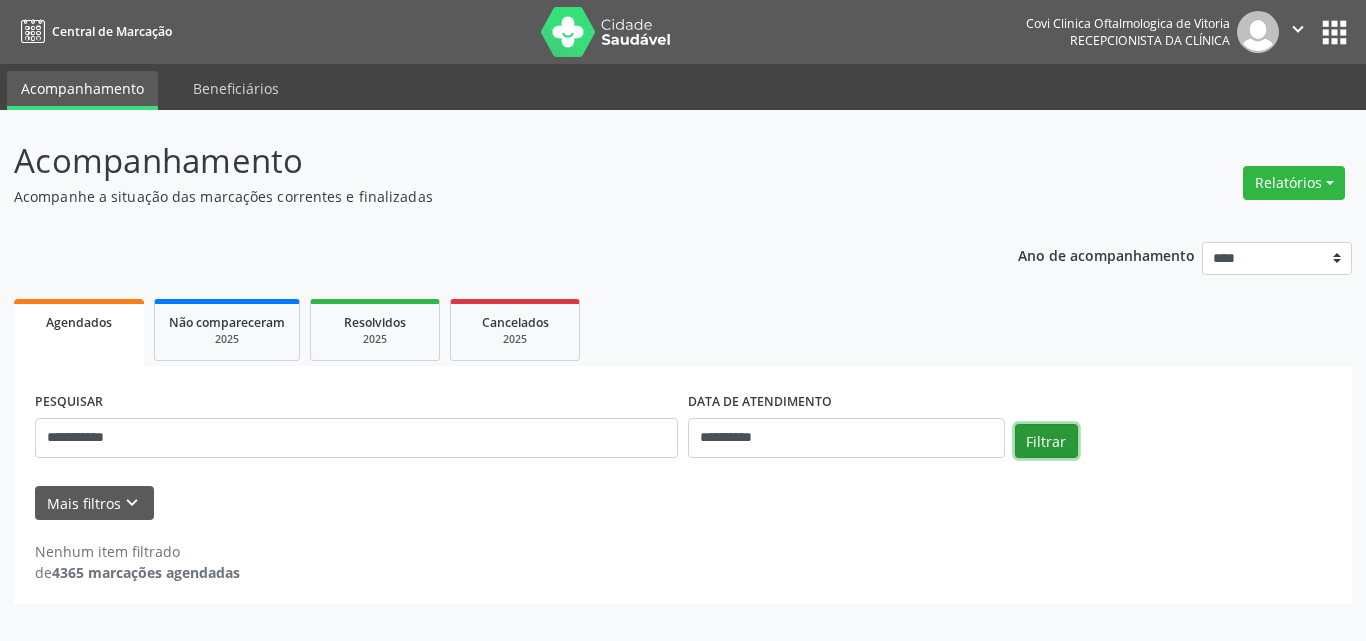 click on "Filtrar" at bounding box center (1046, 441) 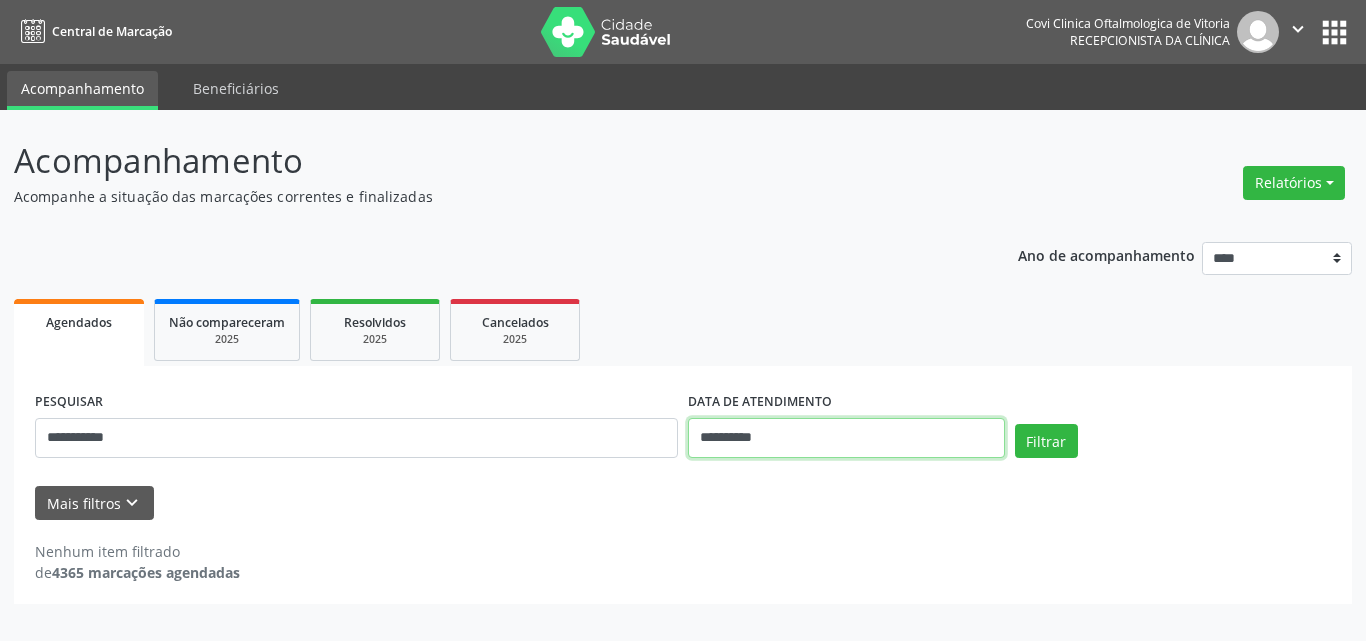 click on "**********" at bounding box center (846, 438) 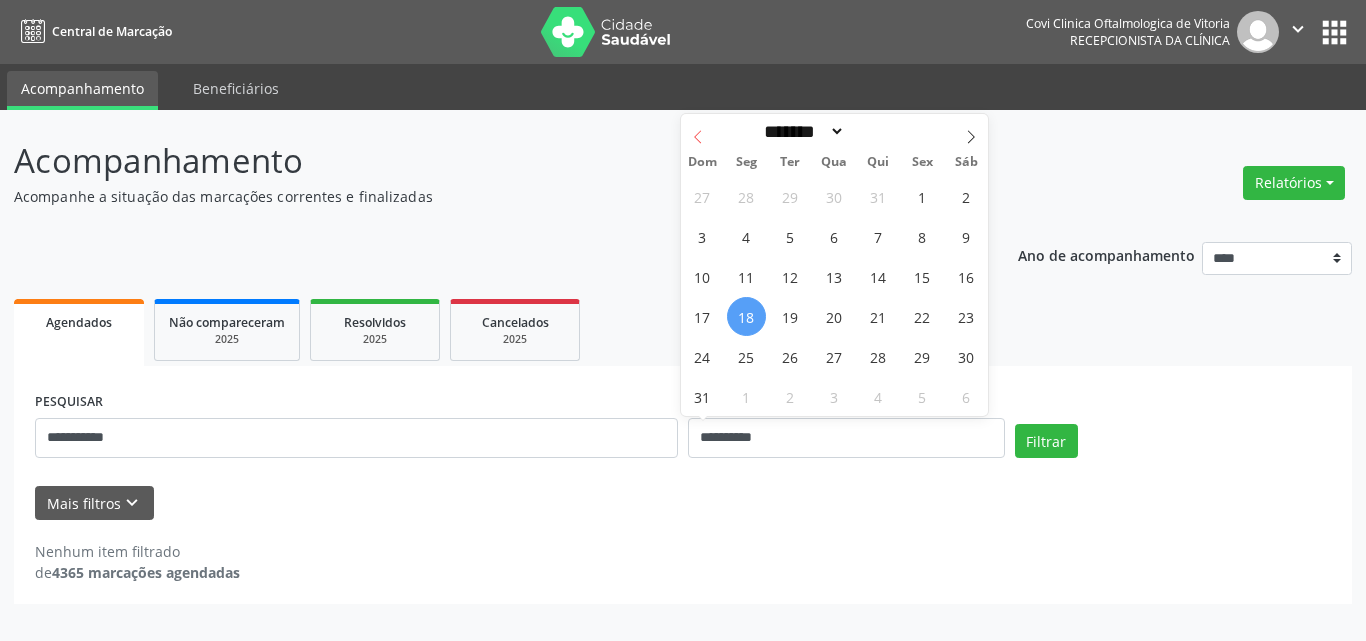 click 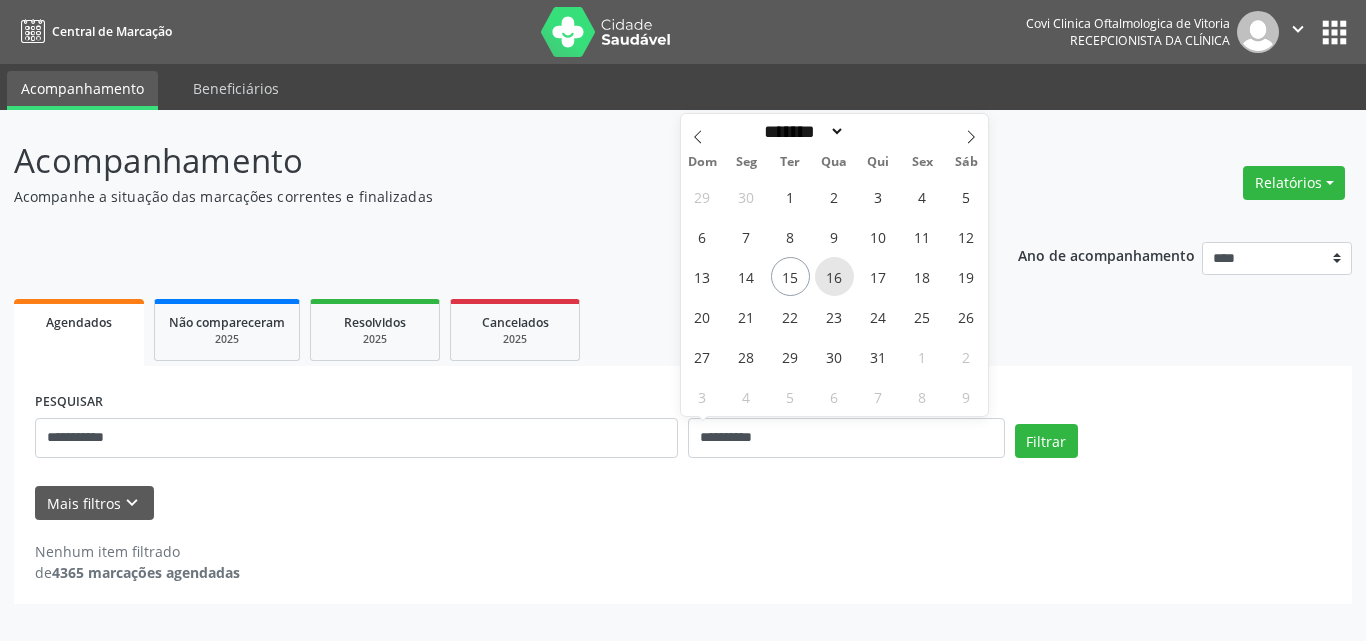 click on "16" at bounding box center (834, 276) 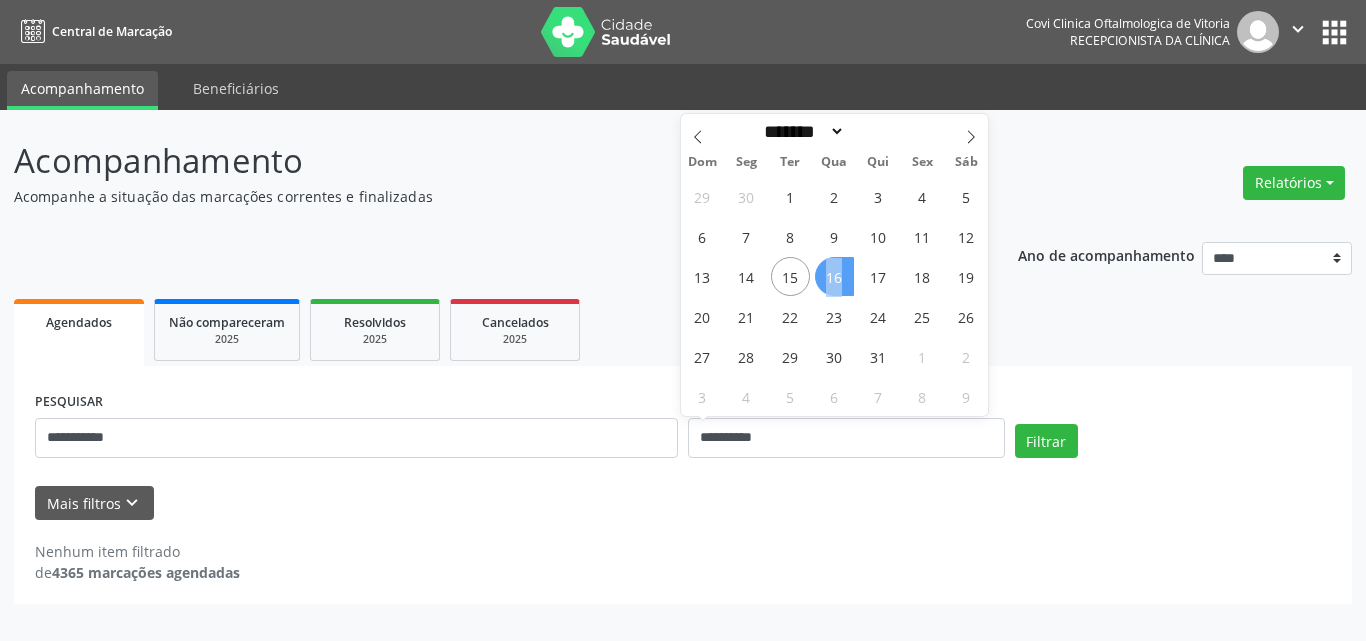 click on "16" at bounding box center [834, 276] 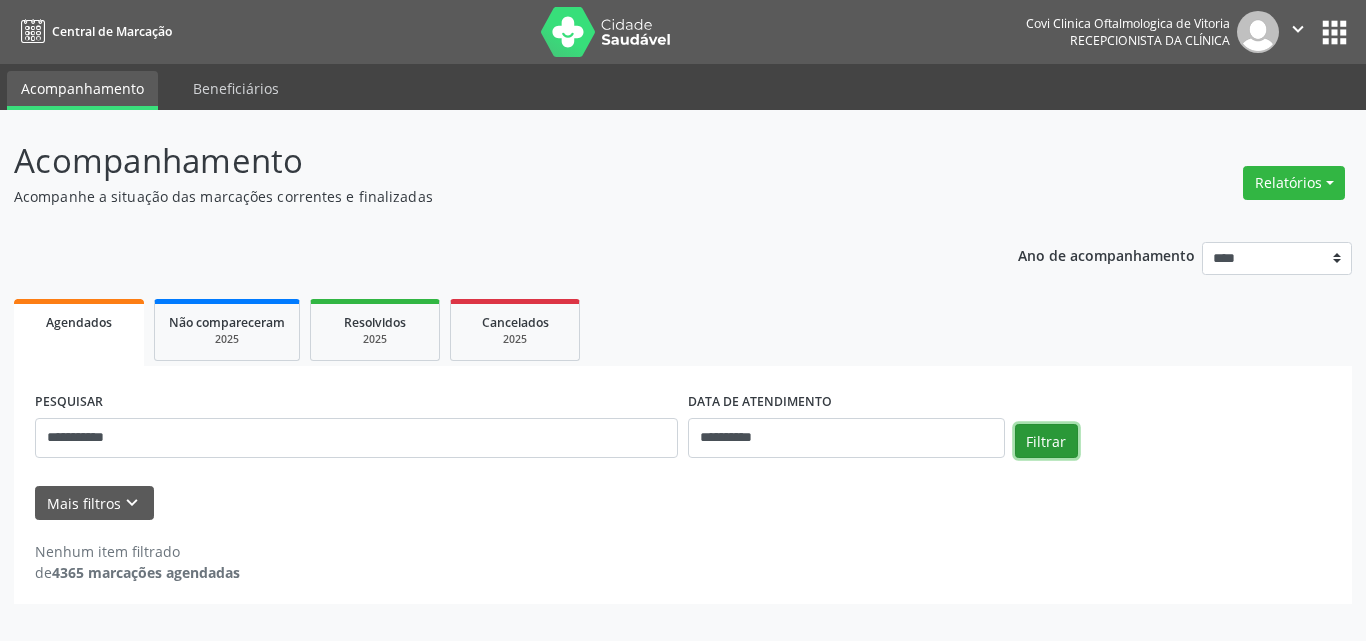 click on "Filtrar" at bounding box center (1046, 441) 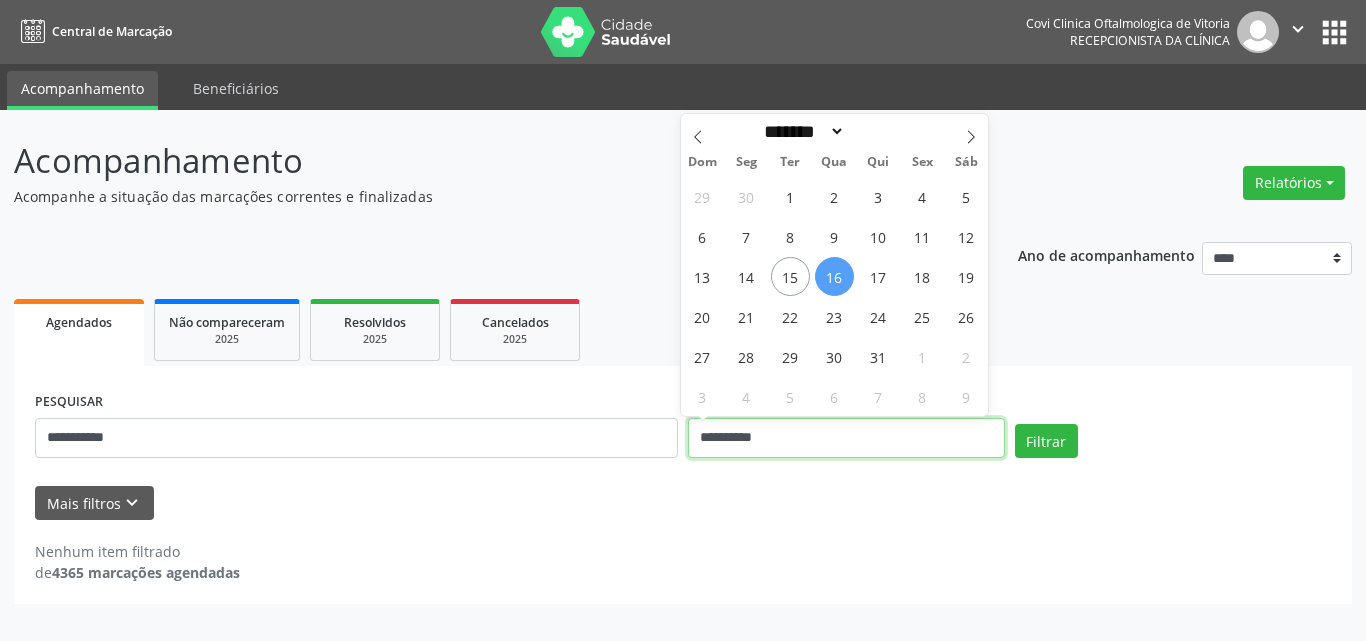 click on "**********" at bounding box center (846, 438) 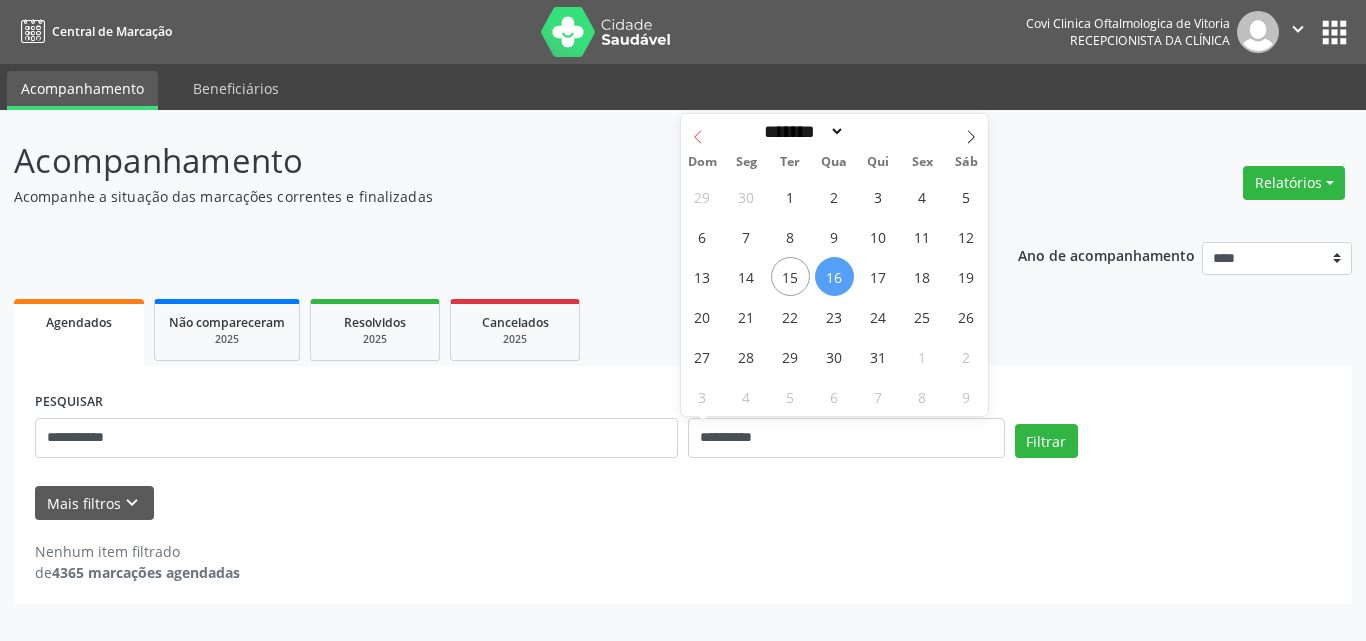 click 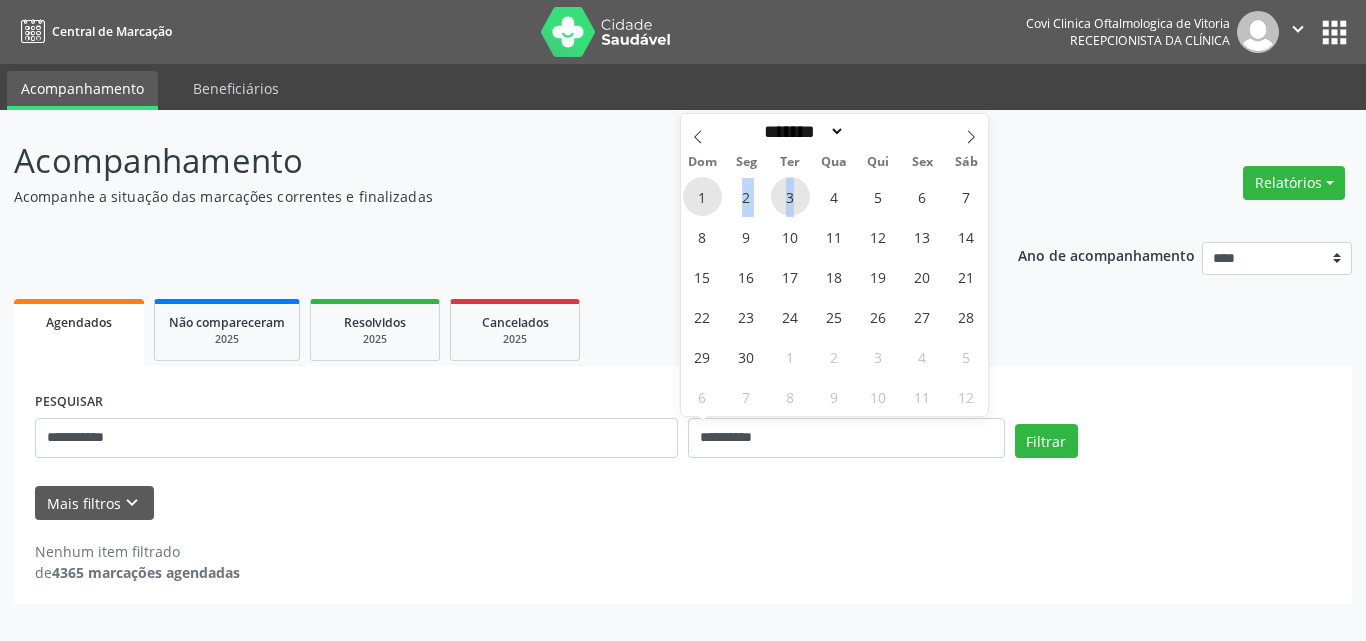 drag, startPoint x: 705, startPoint y: 193, endPoint x: 795, endPoint y: 198, distance: 90.13878 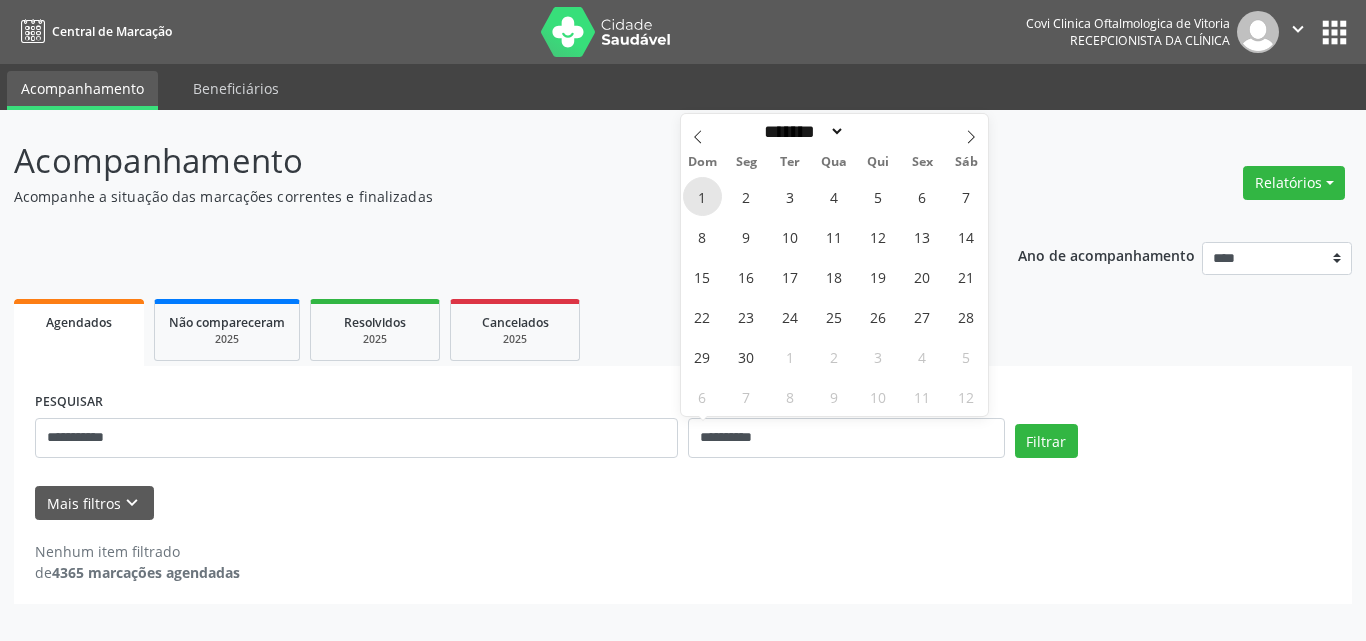 click on "1" at bounding box center [702, 196] 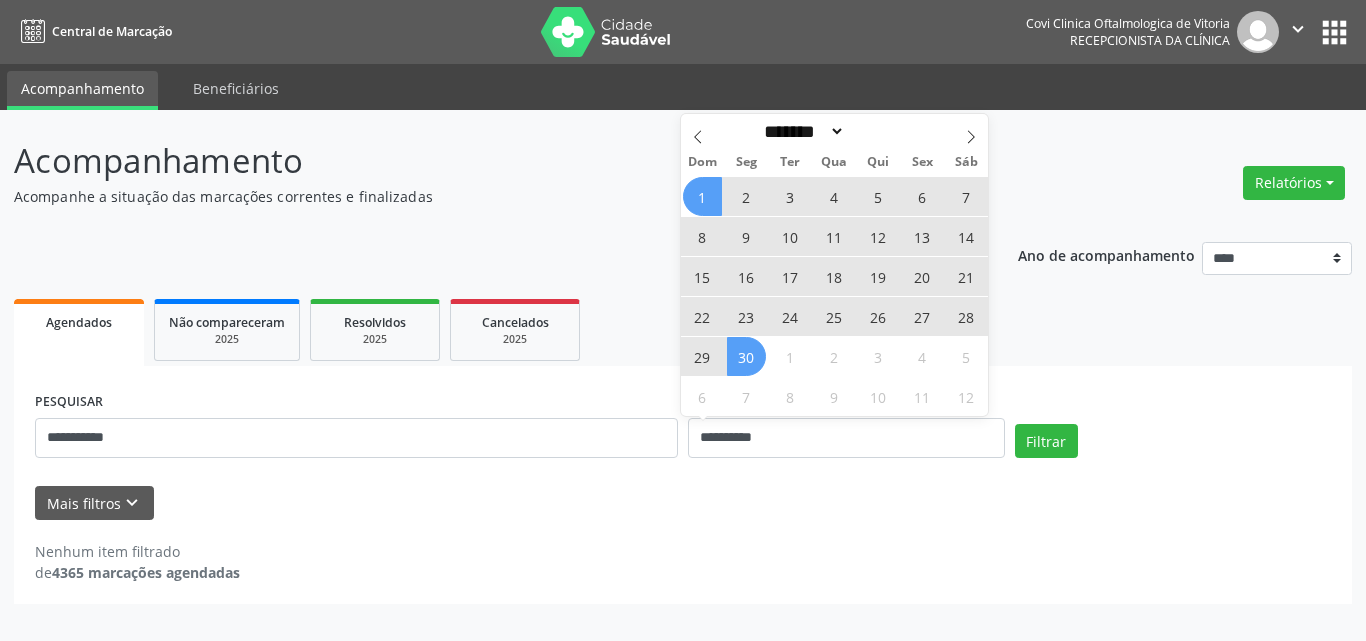 click on "30" at bounding box center (746, 356) 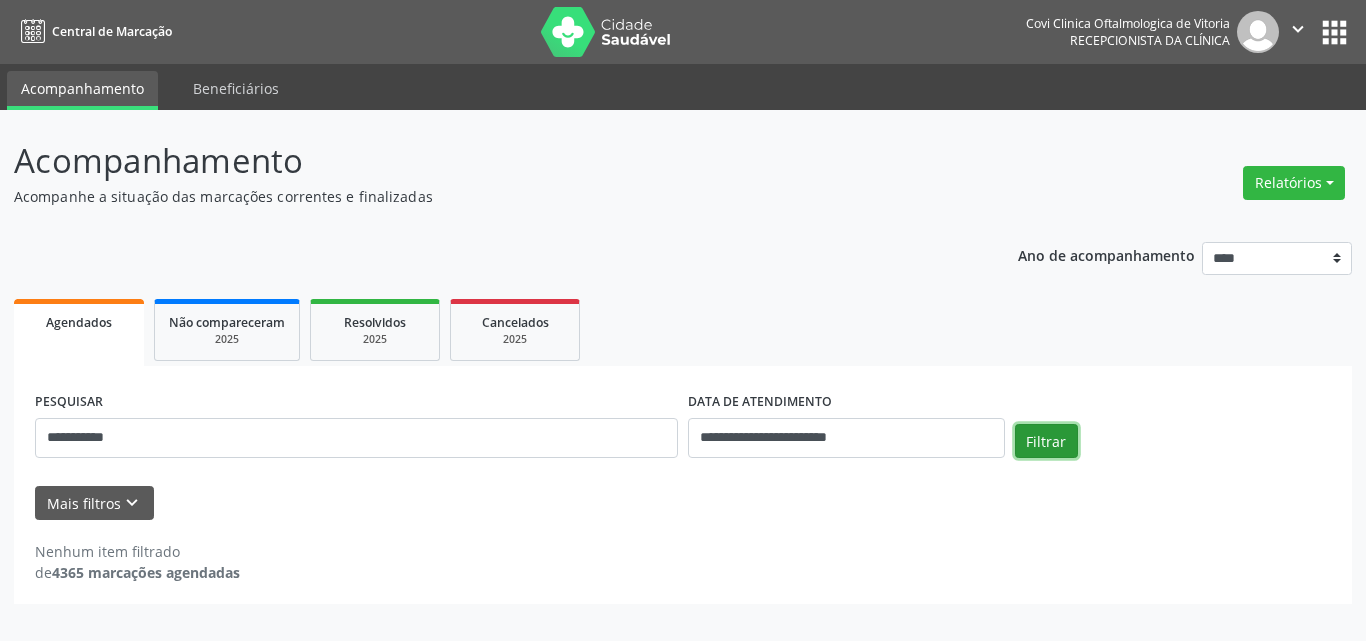 click on "Filtrar" at bounding box center (1046, 441) 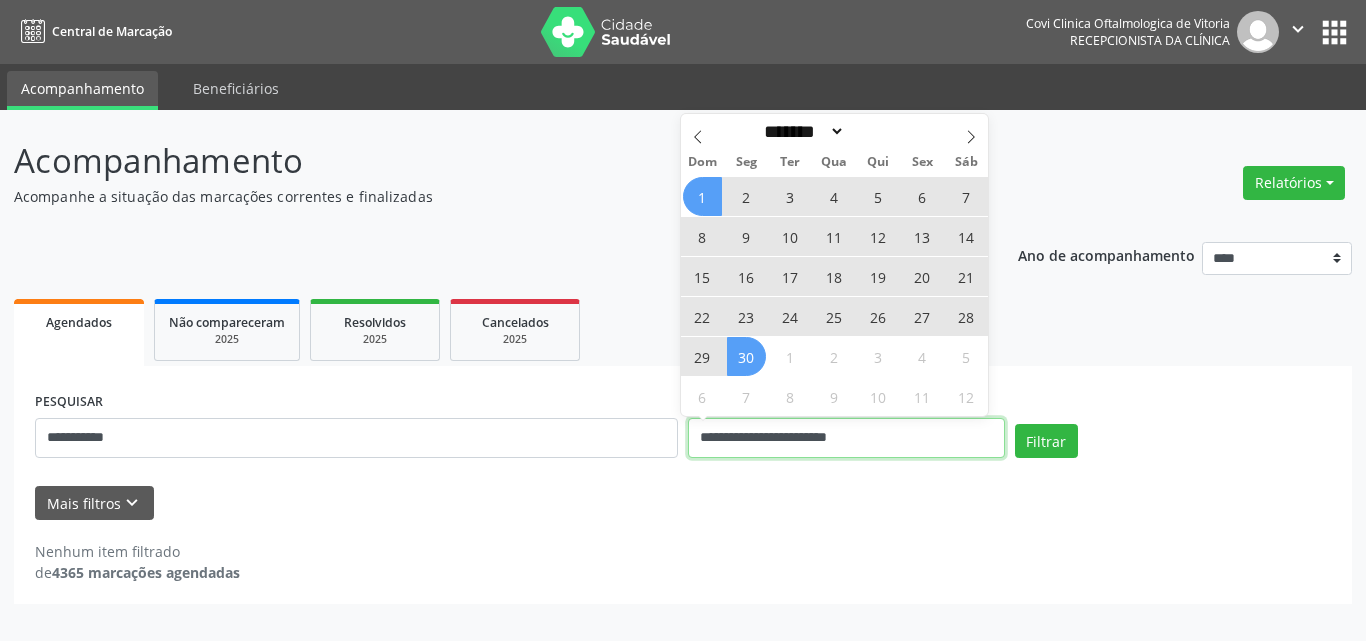 click on "**********" at bounding box center (846, 438) 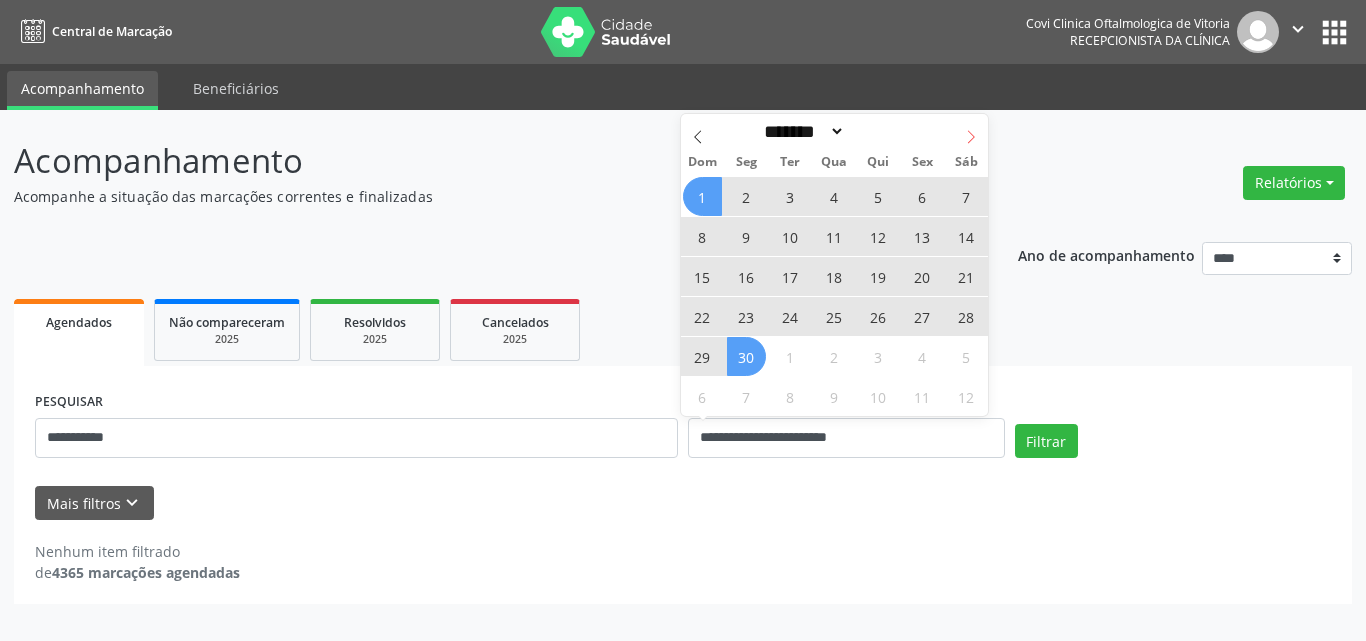 click 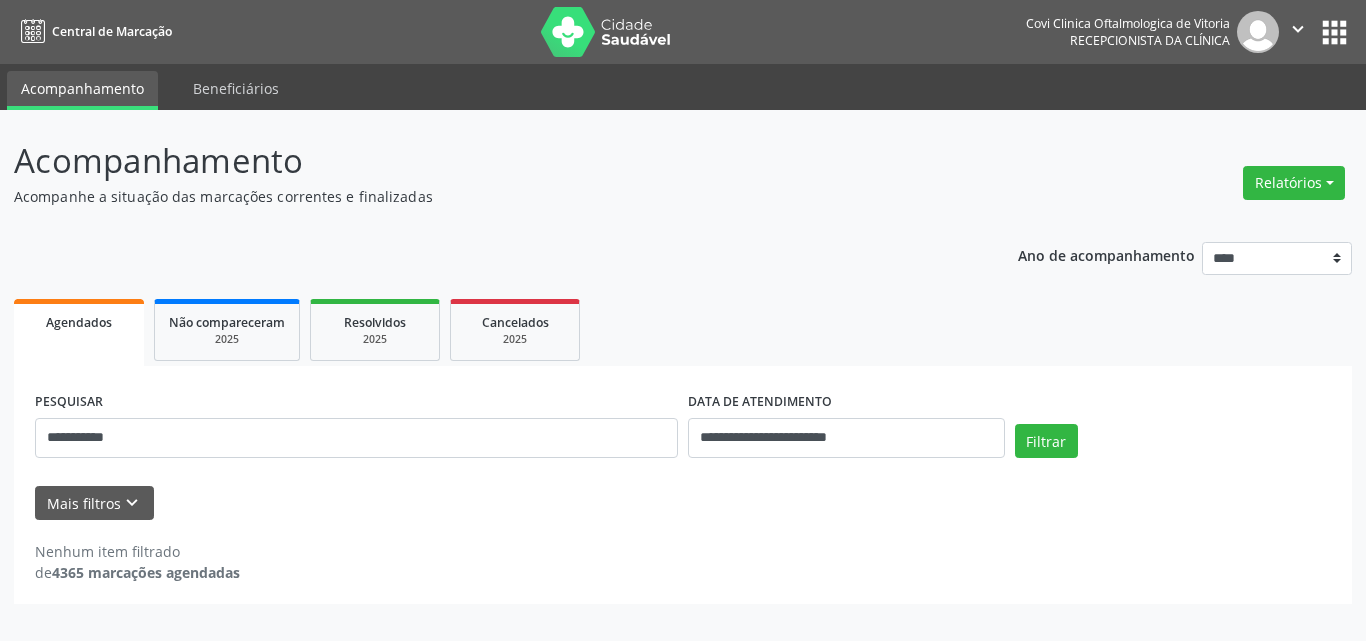 click on "**********" at bounding box center (683, 485) 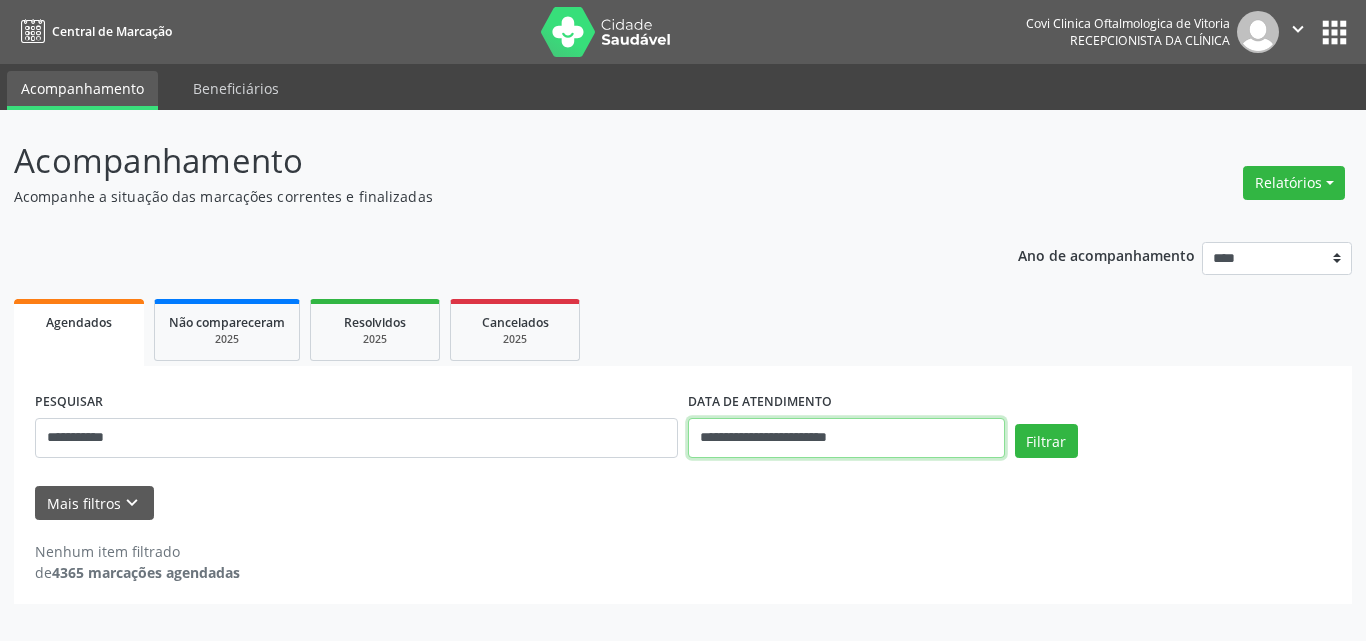 click on "**********" at bounding box center [846, 438] 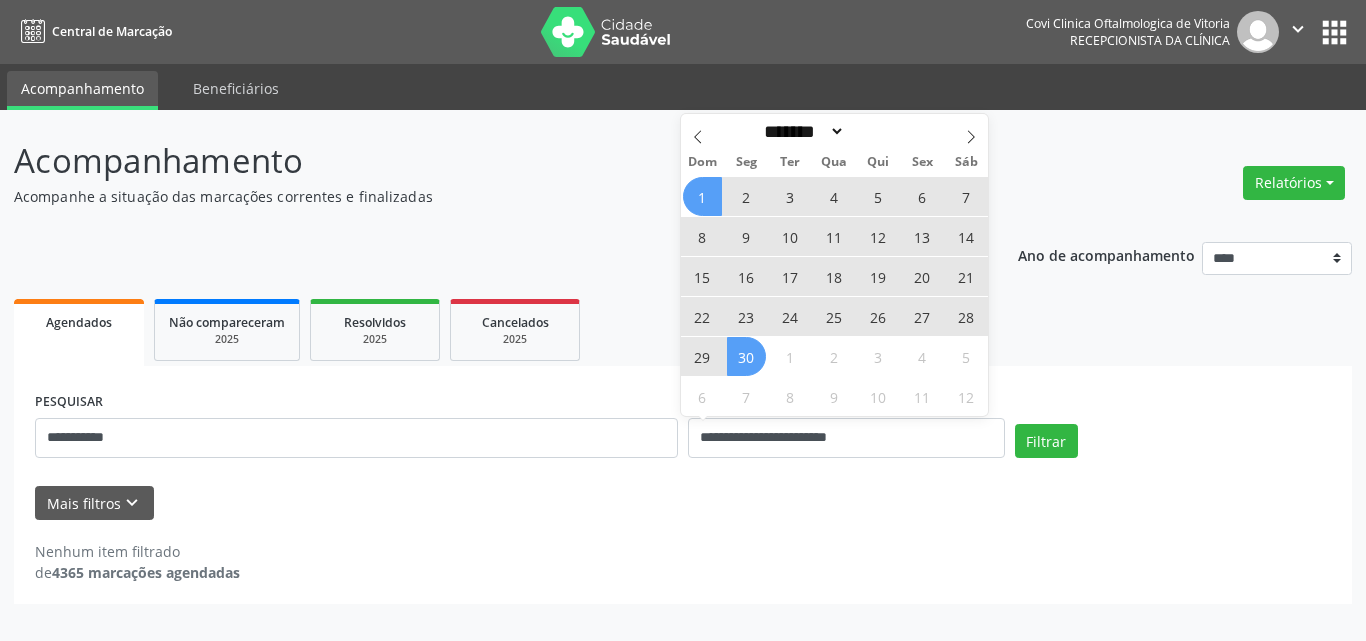 click on "15" at bounding box center [702, 276] 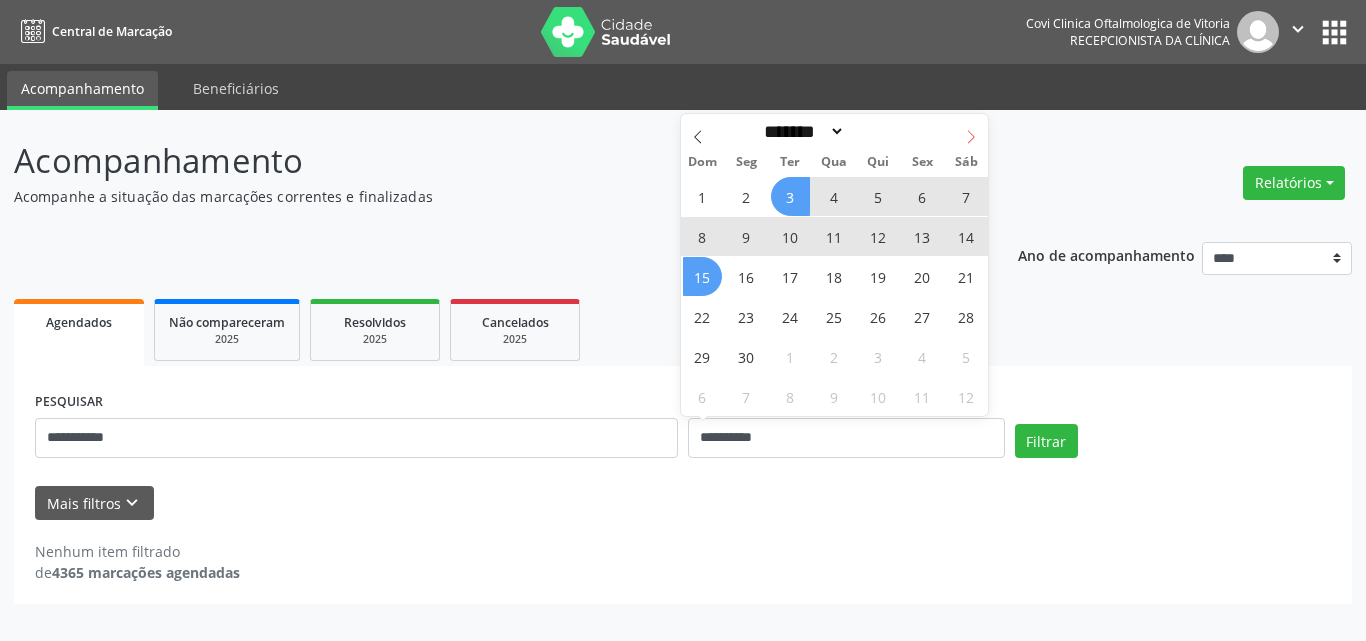 click 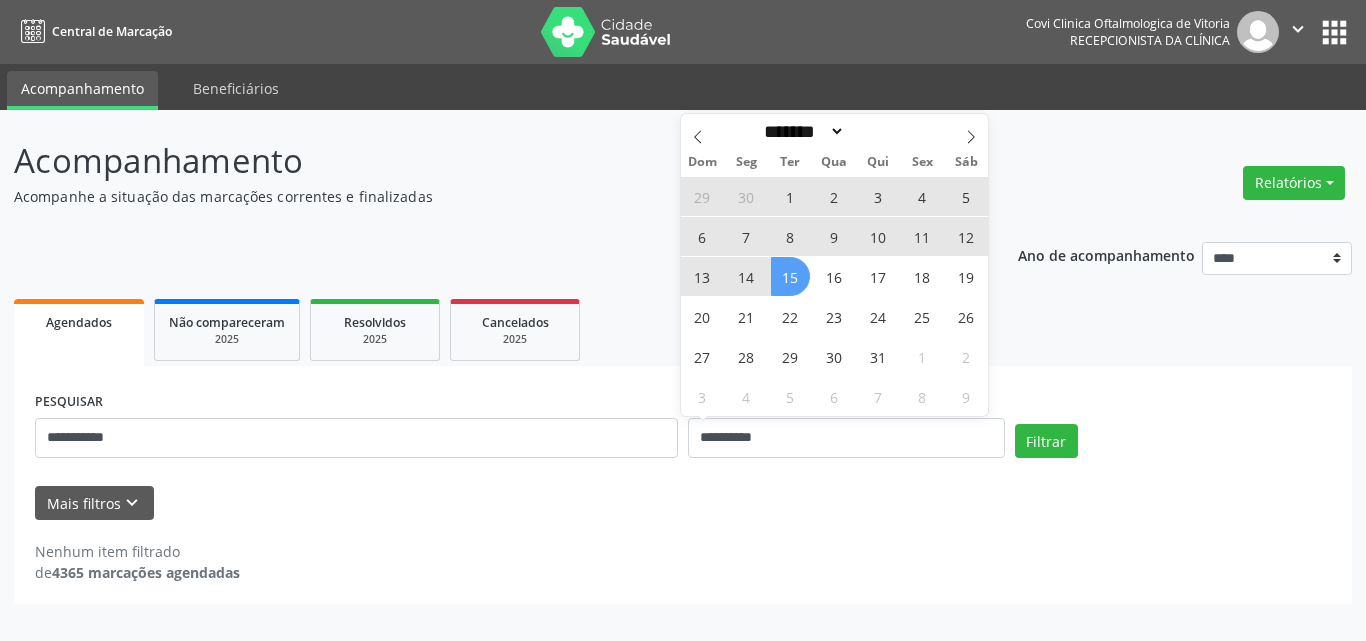 click on "15" at bounding box center (790, 276) 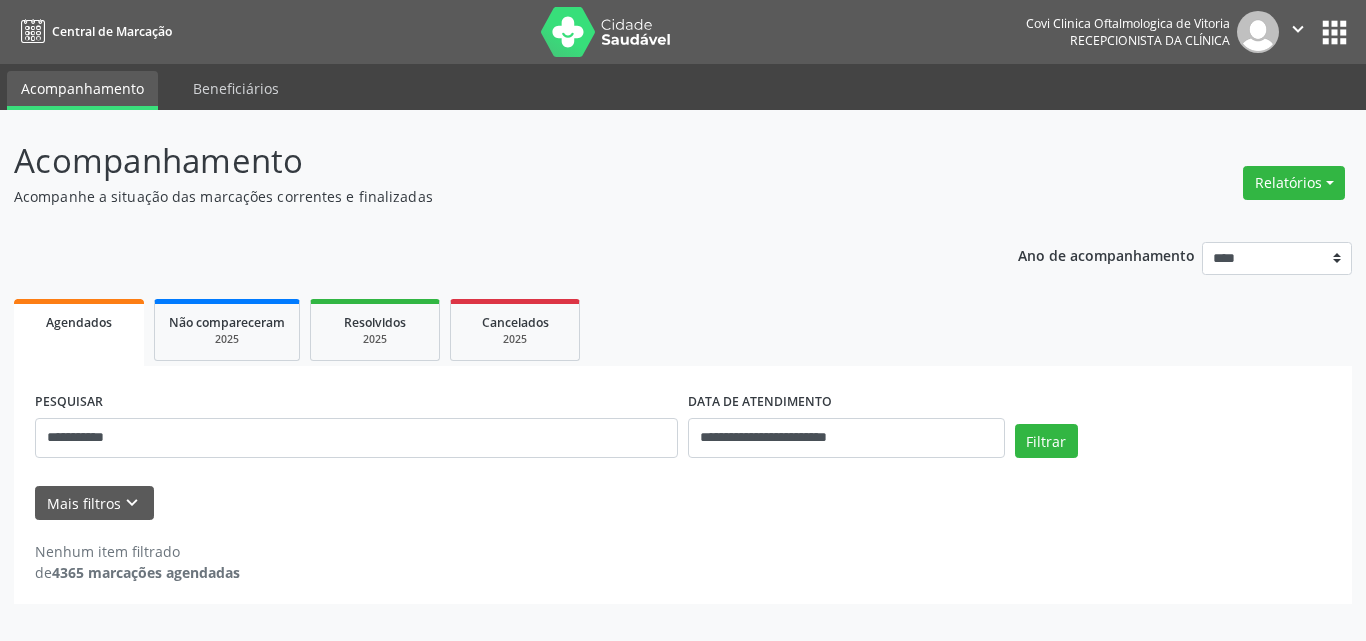 click on "**********" at bounding box center (683, 416) 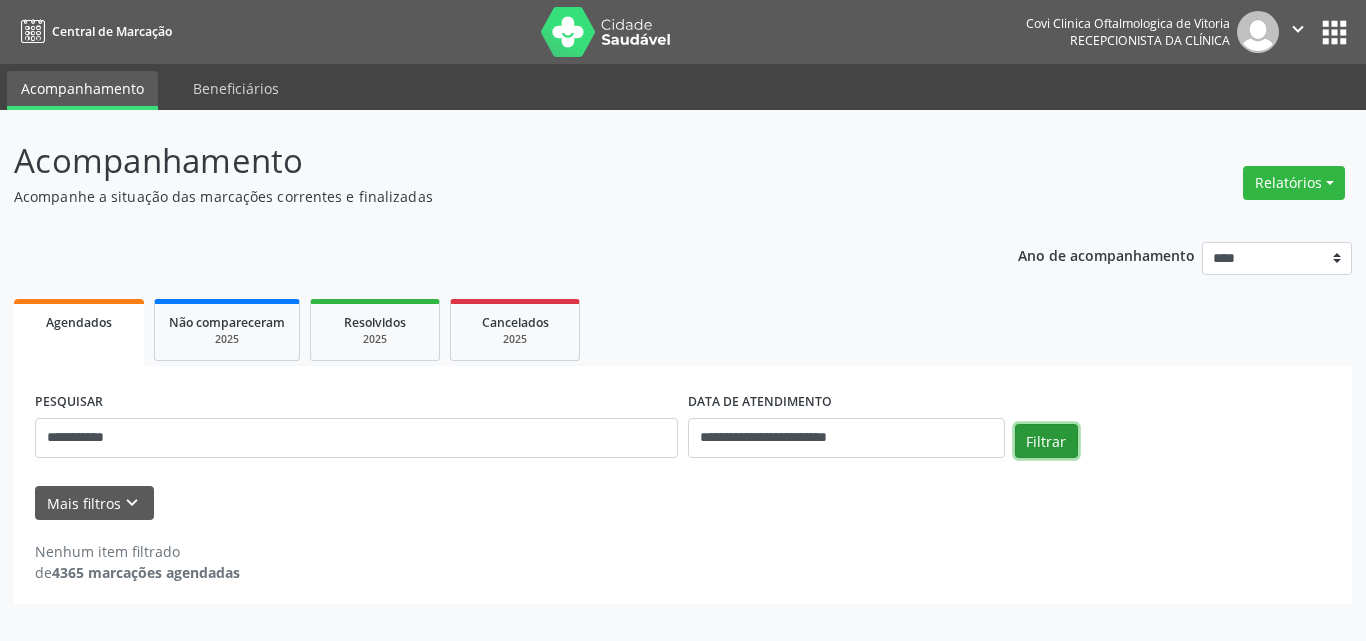 click on "Filtrar" at bounding box center (1046, 441) 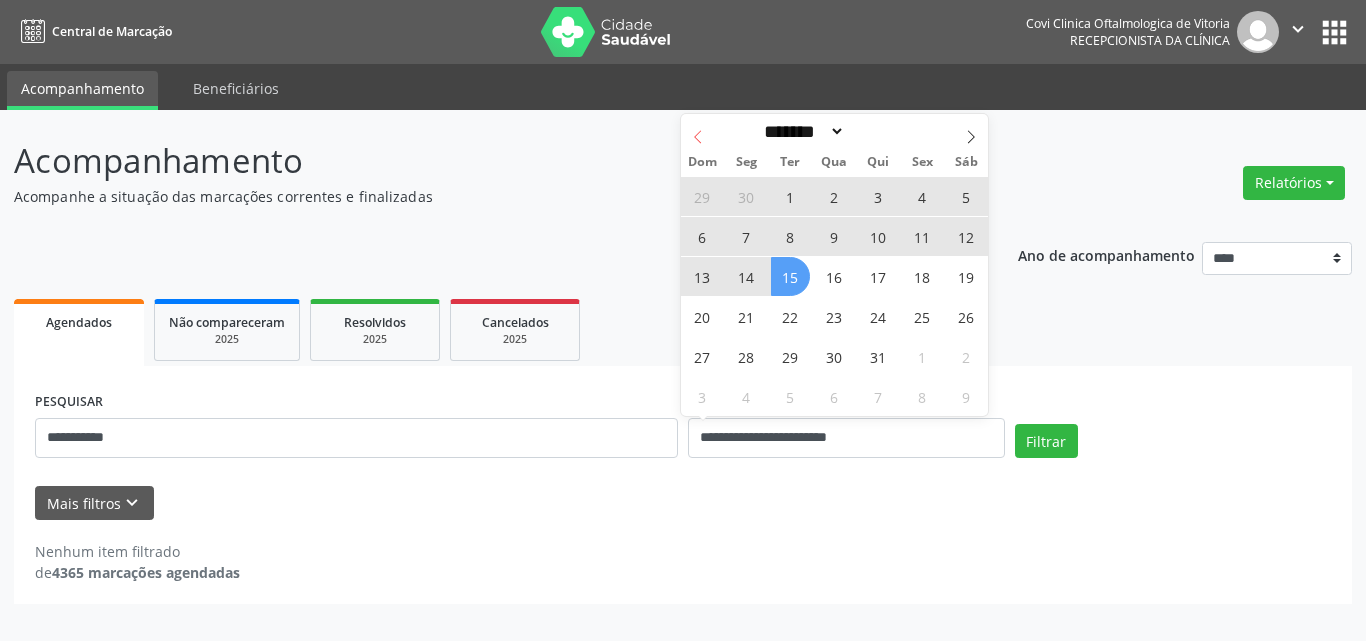 click 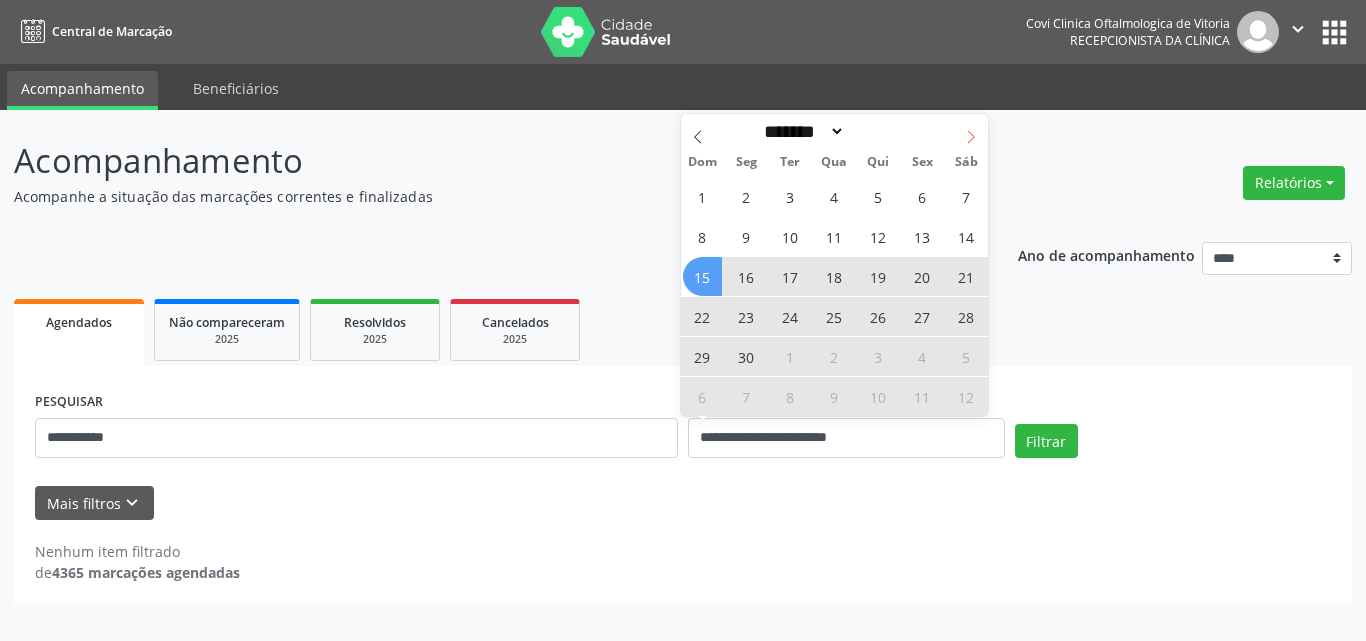click 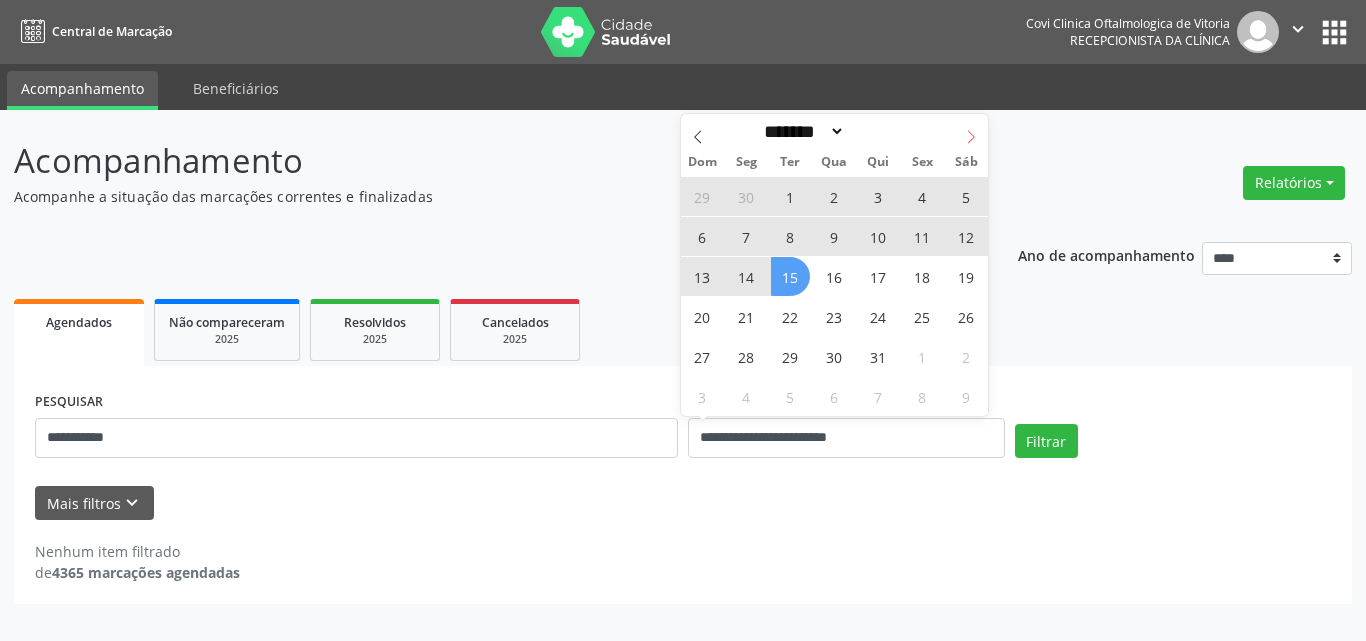 click 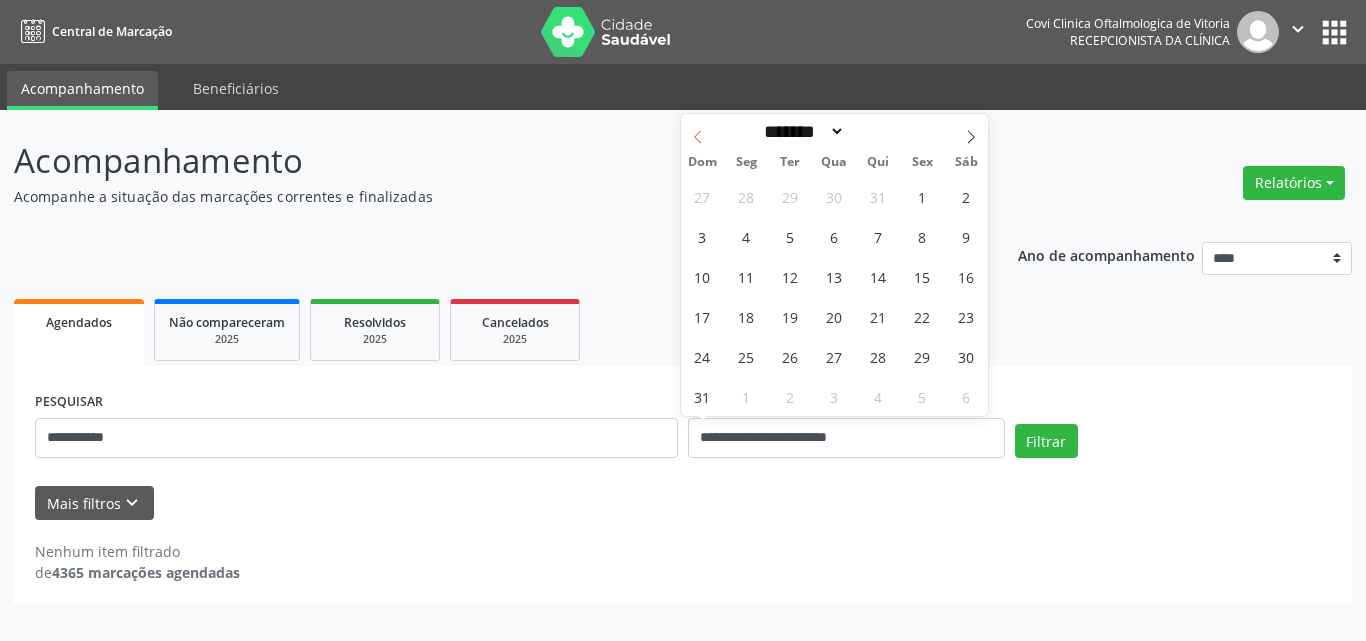 click 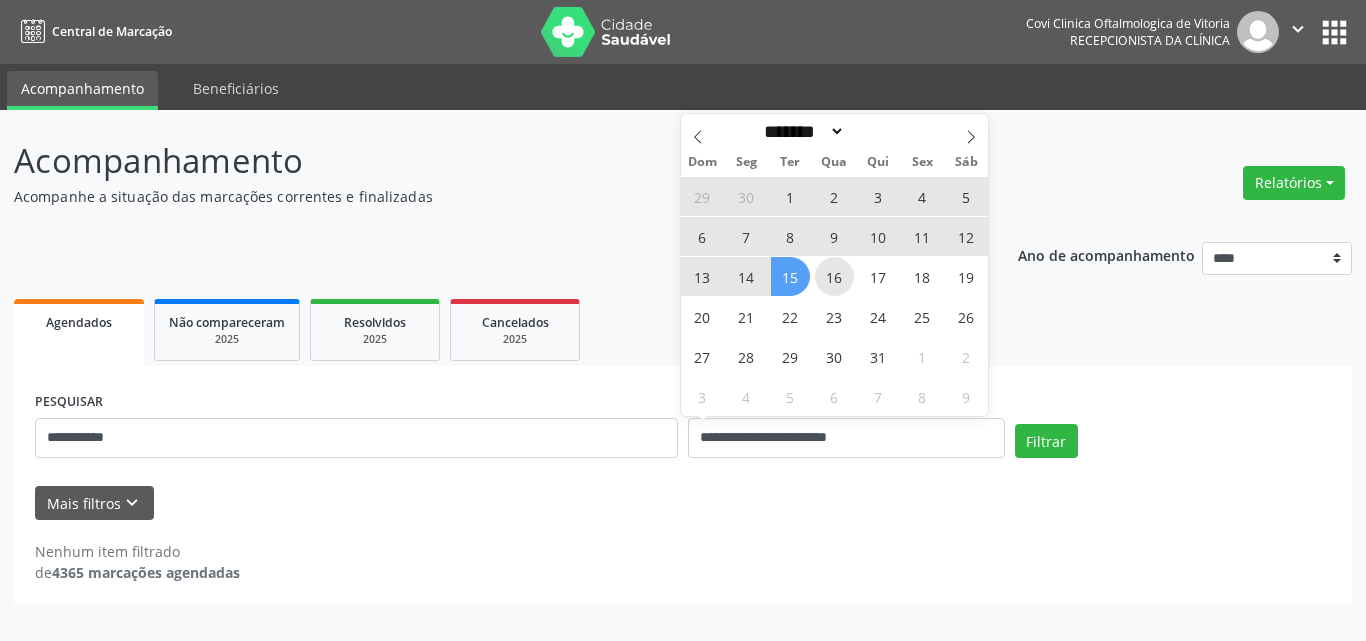 click on "16" at bounding box center (834, 276) 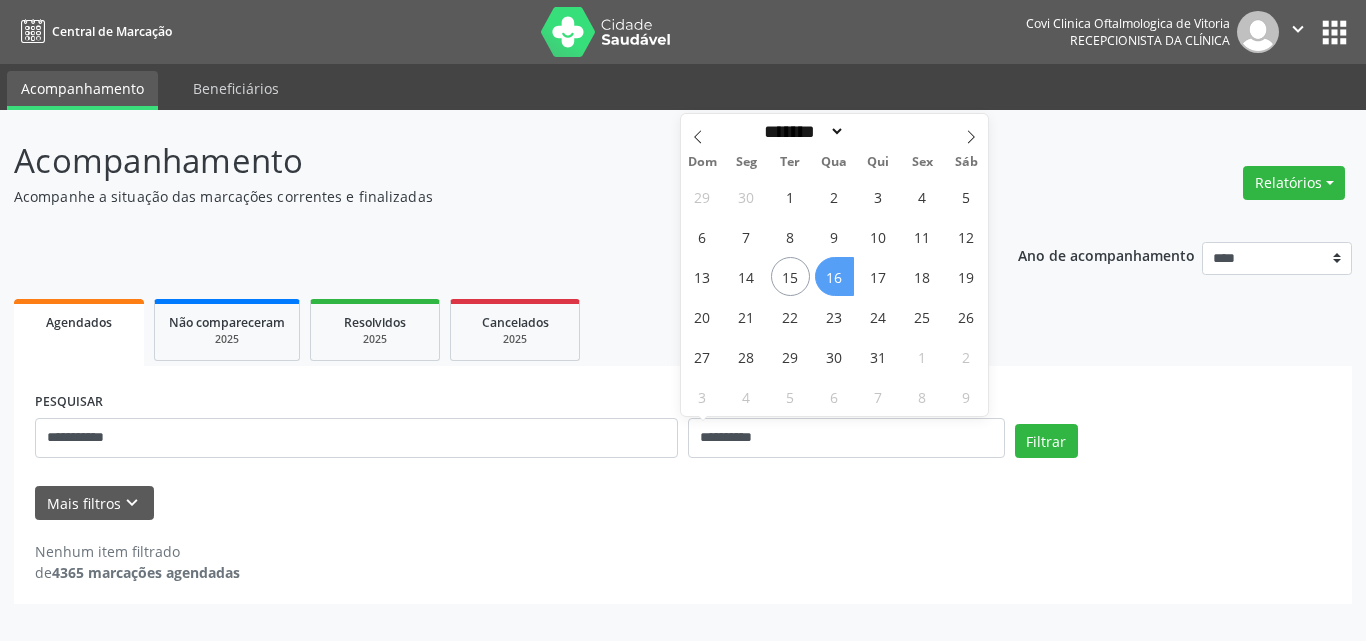 click on "16" at bounding box center [834, 276] 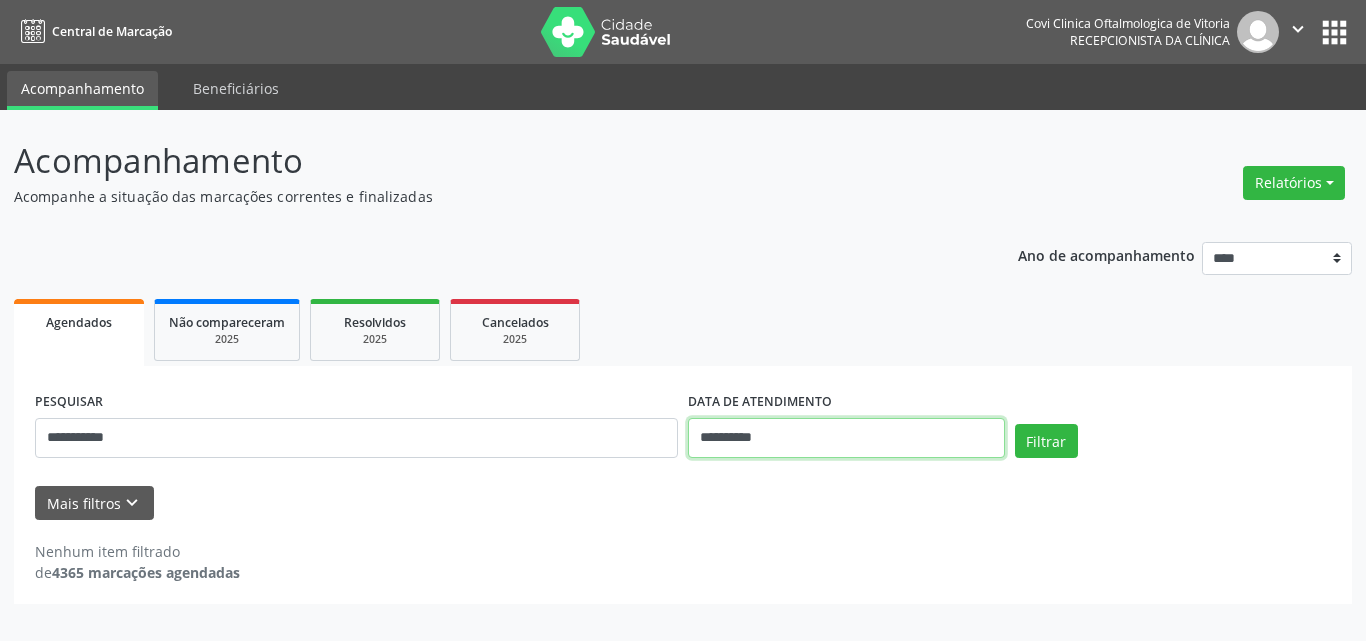 click on "**********" at bounding box center [846, 438] 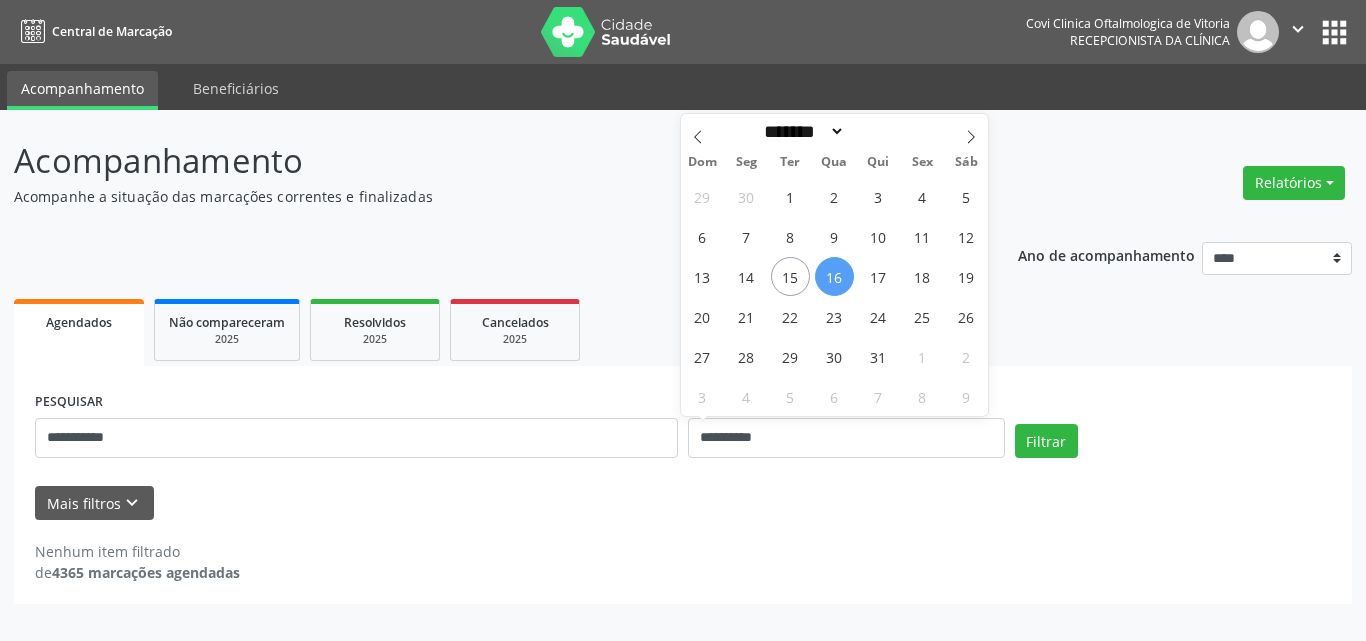 click on "16" at bounding box center [834, 276] 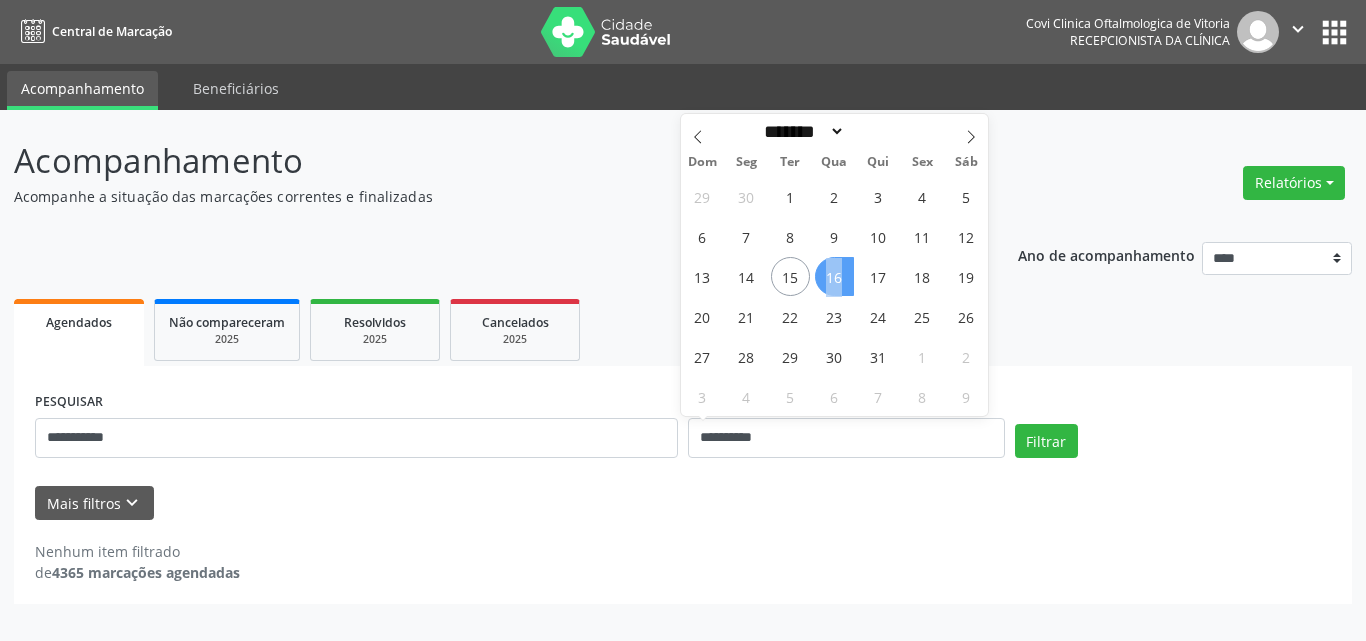 drag, startPoint x: 836, startPoint y: 280, endPoint x: 869, endPoint y: 298, distance: 37.589893 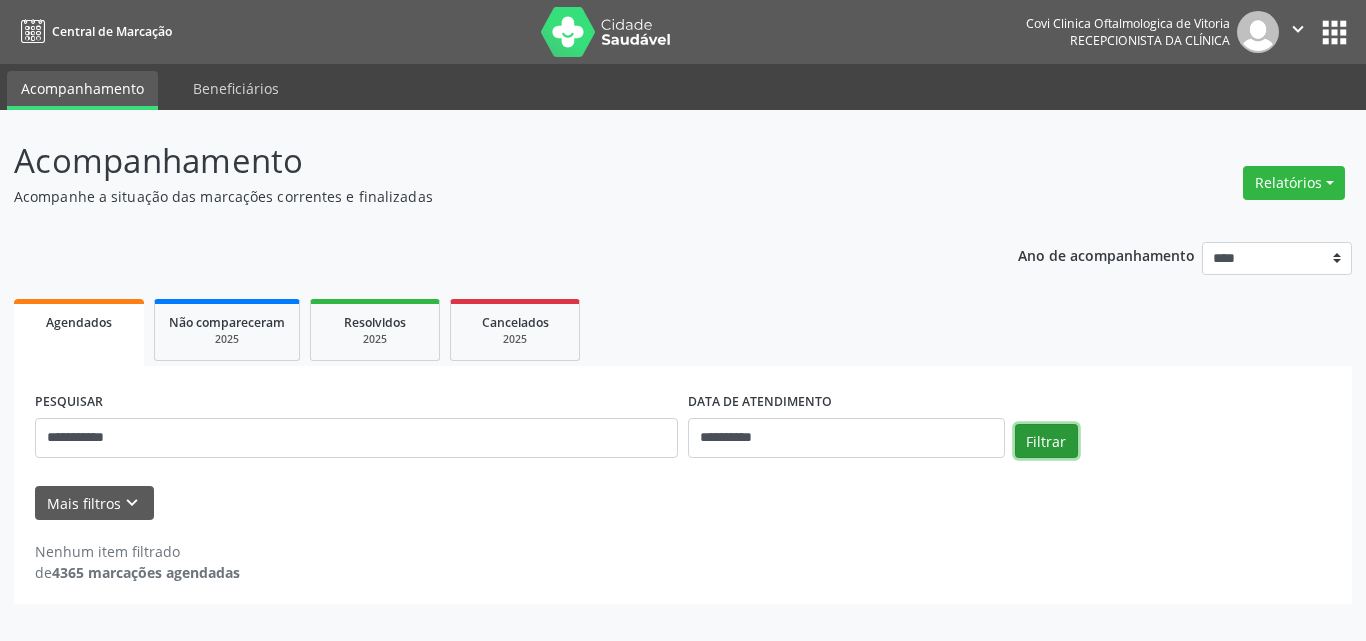 click on "Filtrar" at bounding box center (1046, 441) 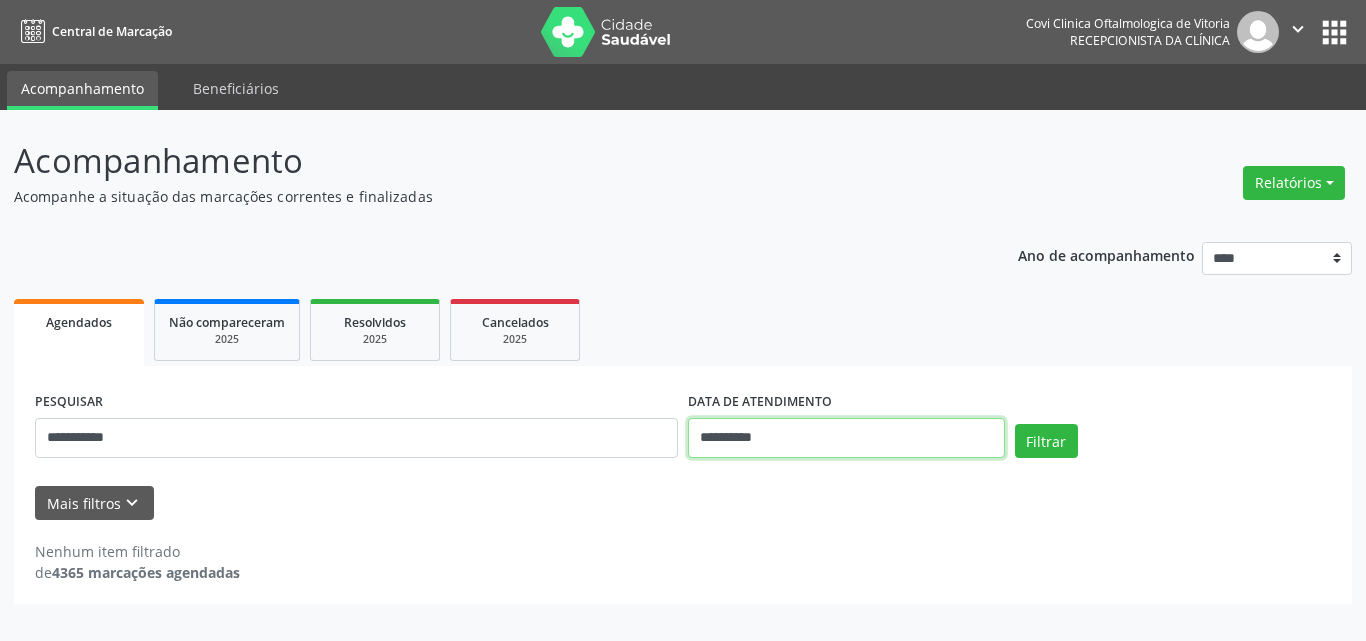 click on "**********" at bounding box center [846, 438] 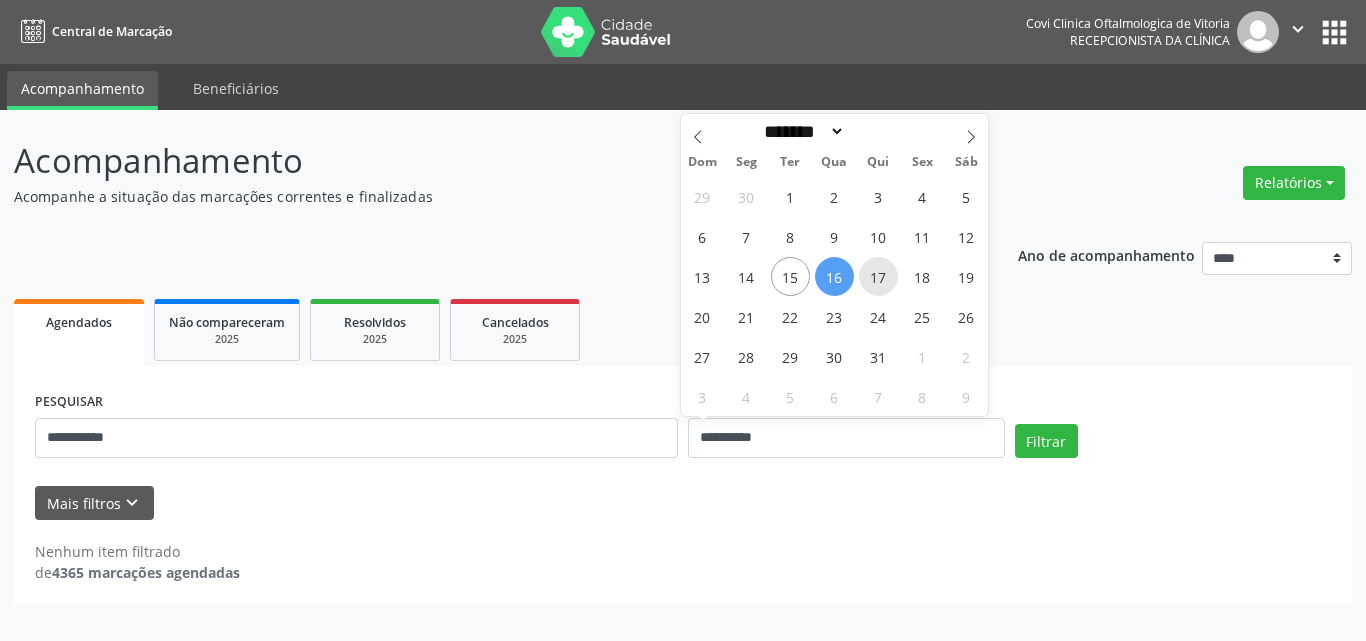 click on "17" at bounding box center [878, 276] 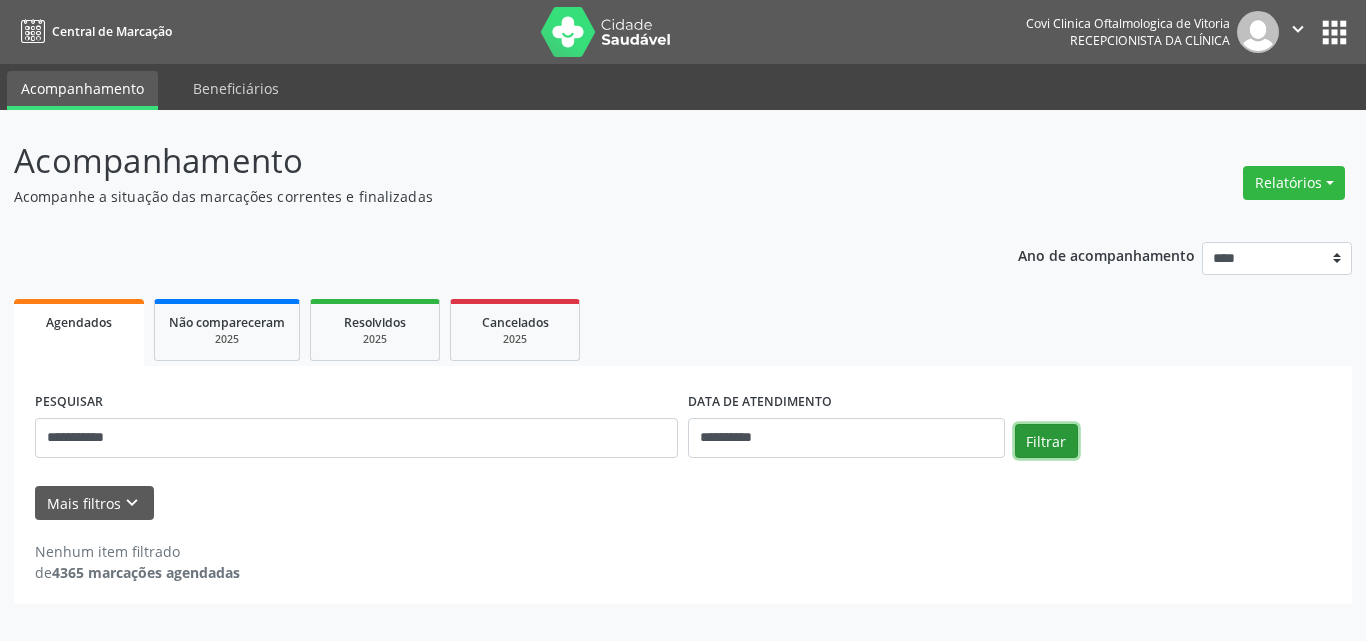 click on "Filtrar" at bounding box center [1046, 441] 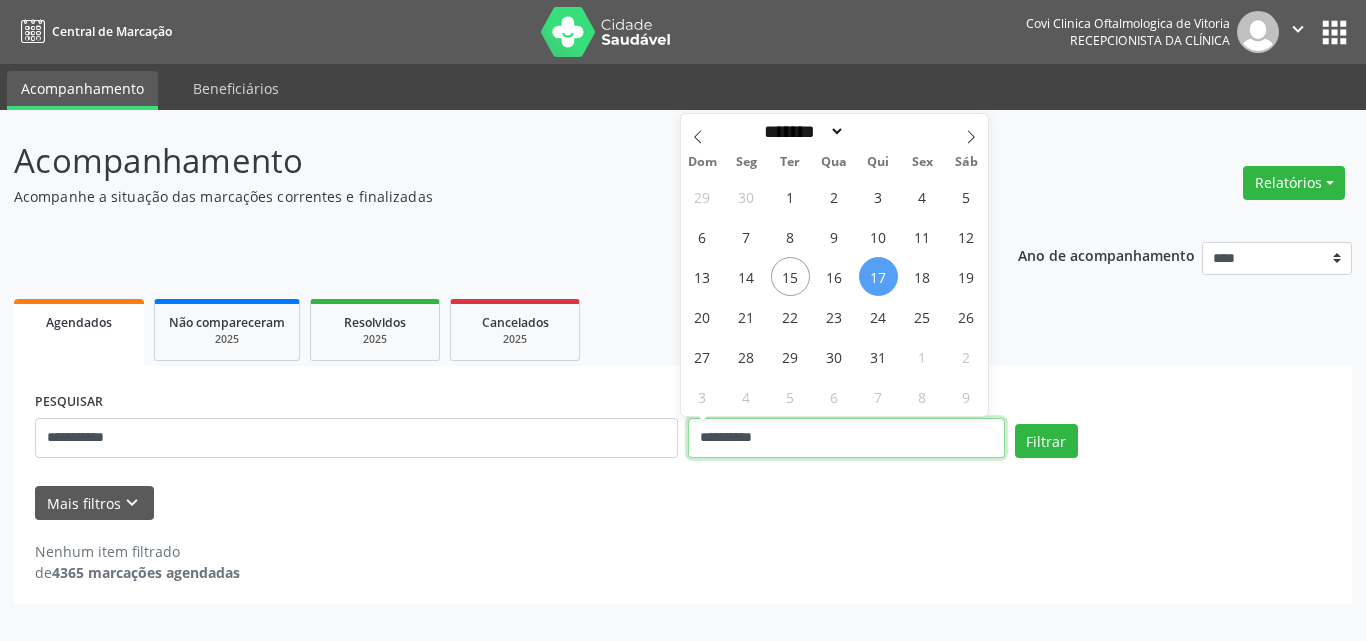 click on "**********" at bounding box center [846, 438] 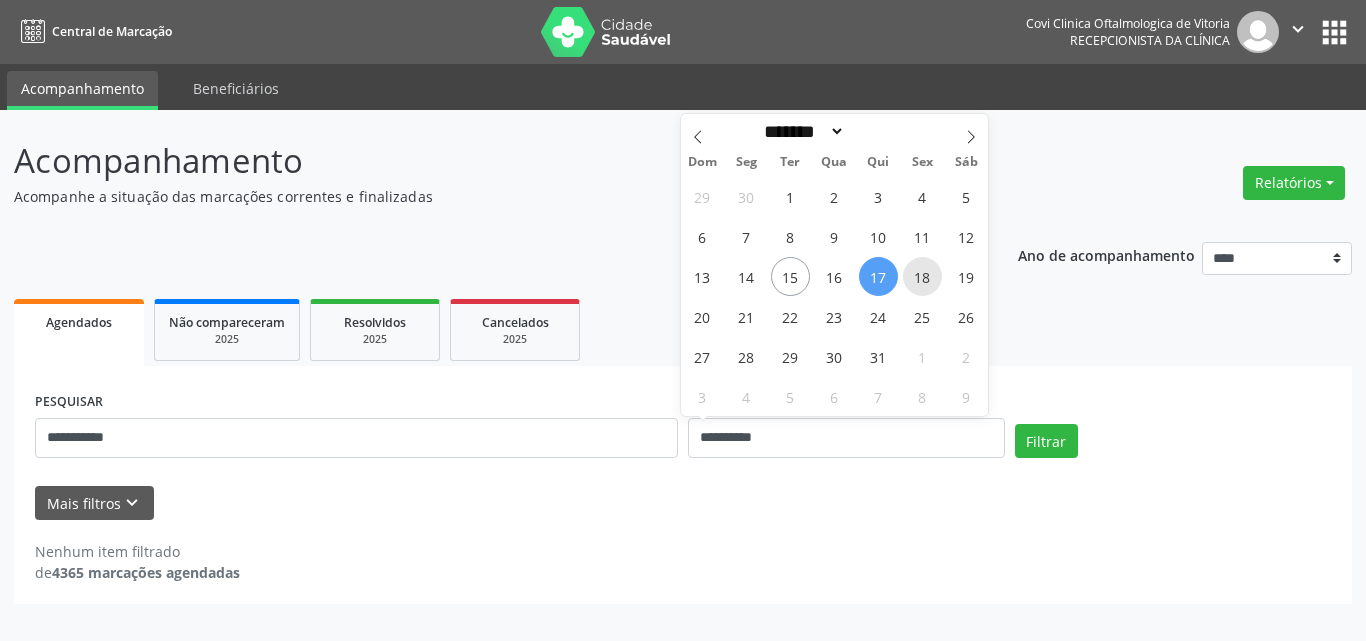 click on "18" at bounding box center (922, 276) 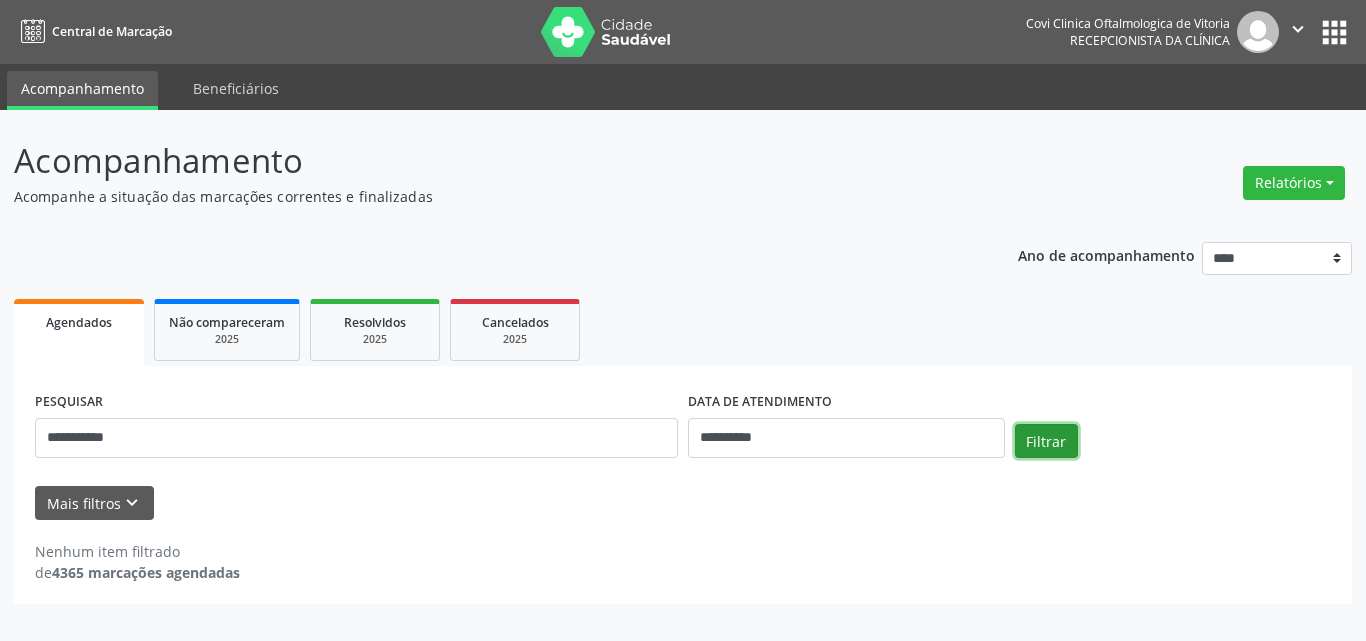 click on "Filtrar" at bounding box center [1046, 441] 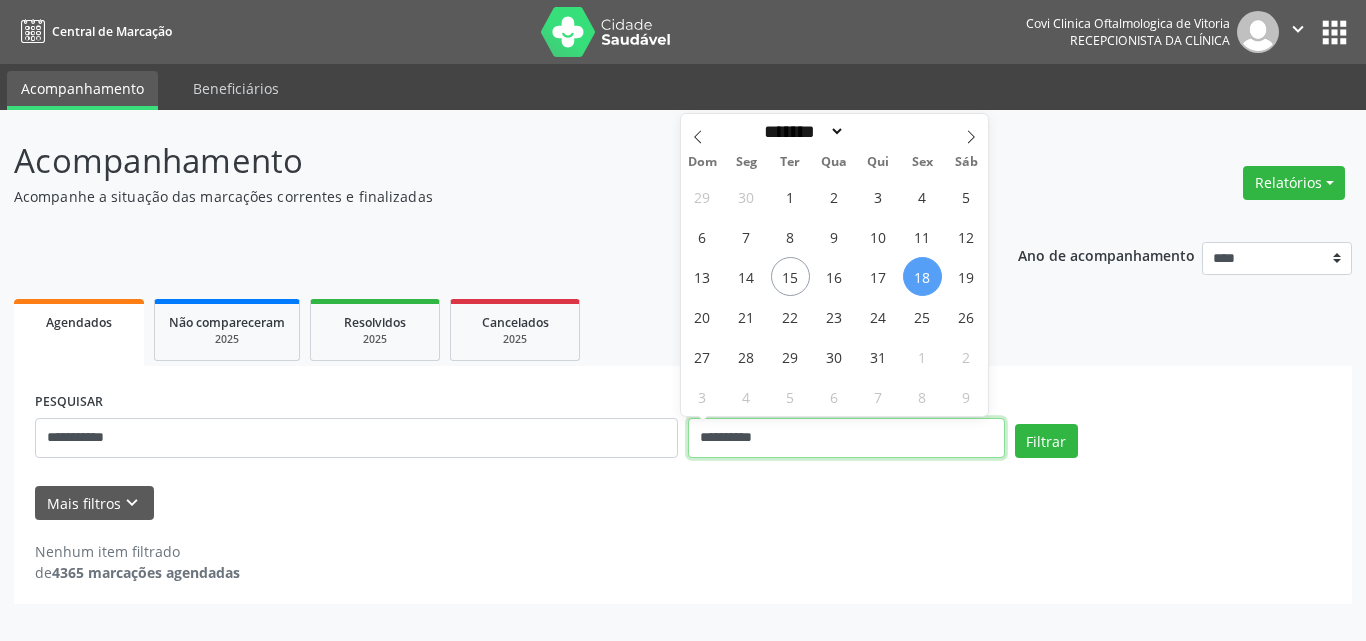 click on "**********" at bounding box center [846, 438] 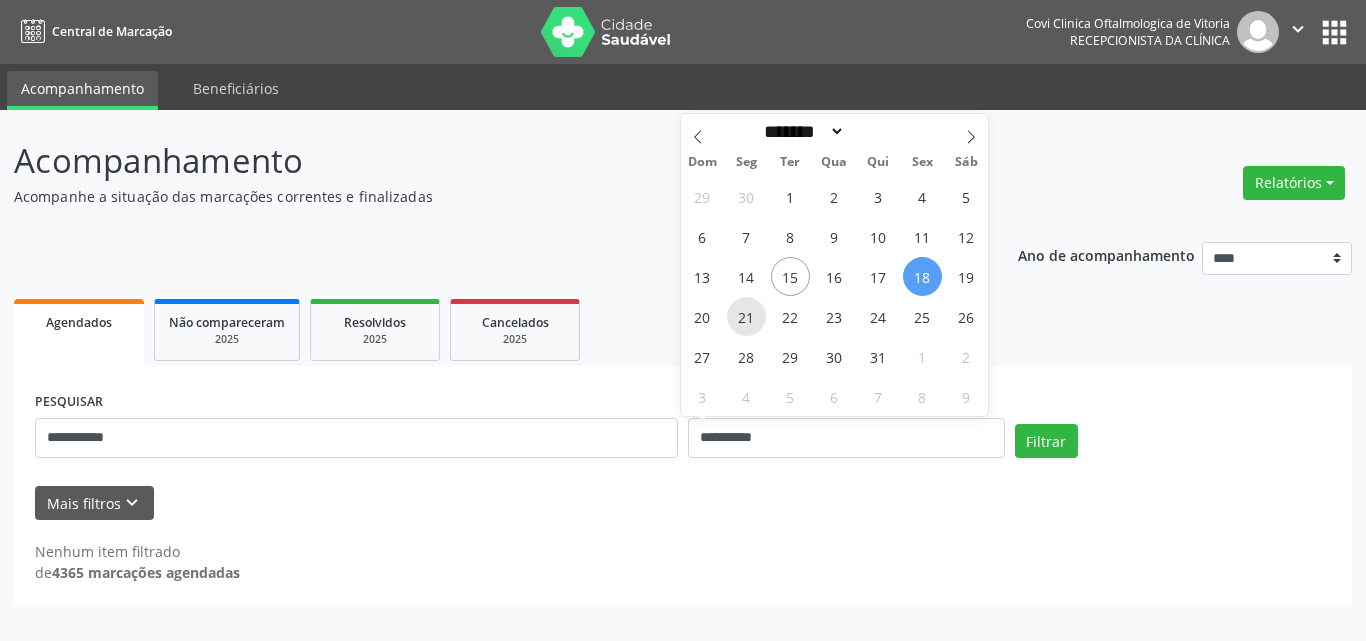 click on "21" at bounding box center [746, 316] 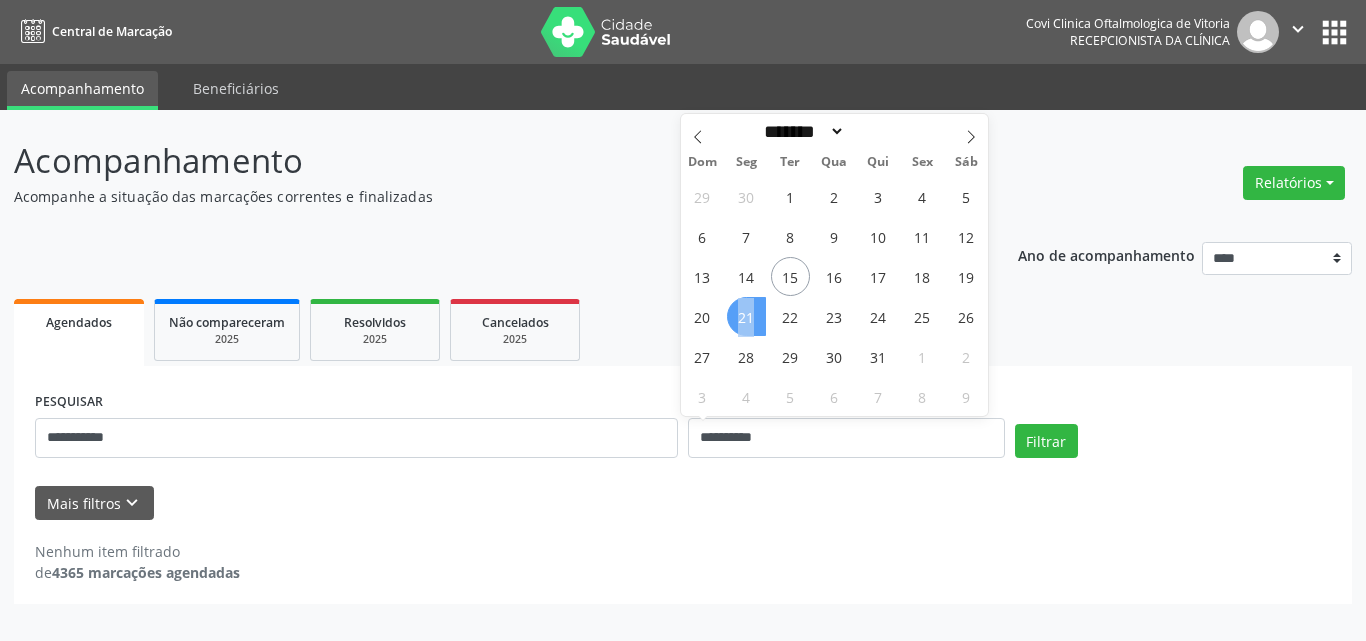 click on "21" at bounding box center (746, 316) 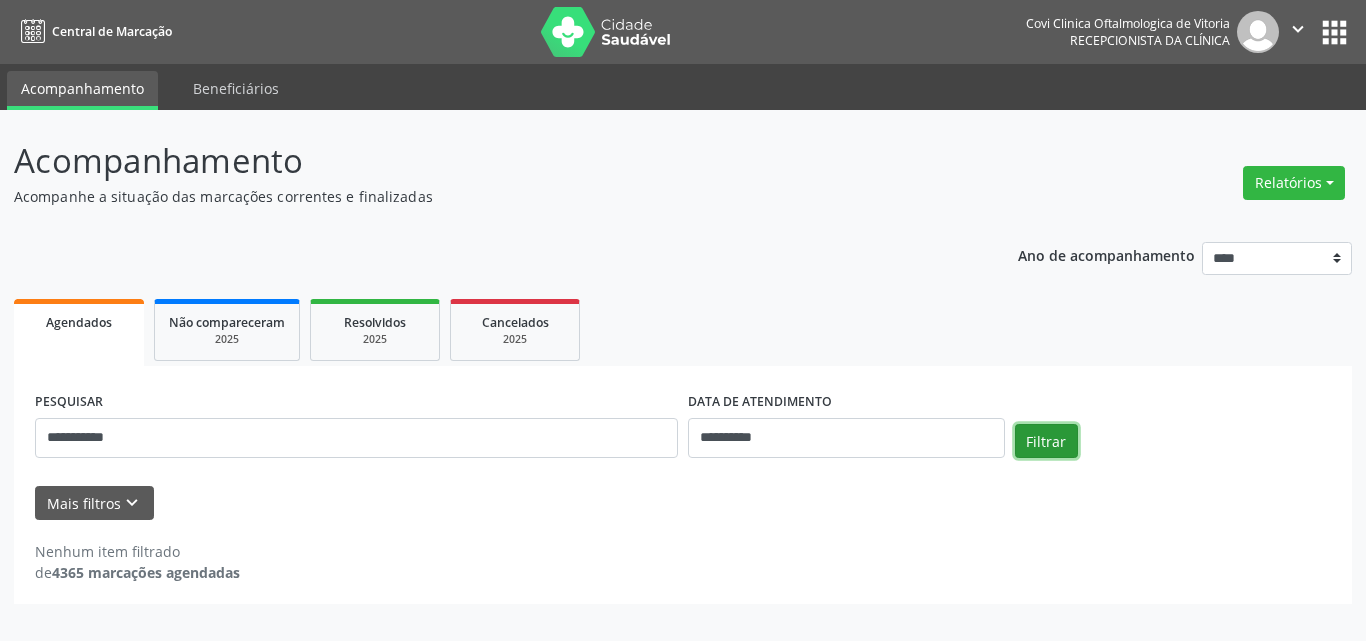 click on "Filtrar" at bounding box center [1046, 441] 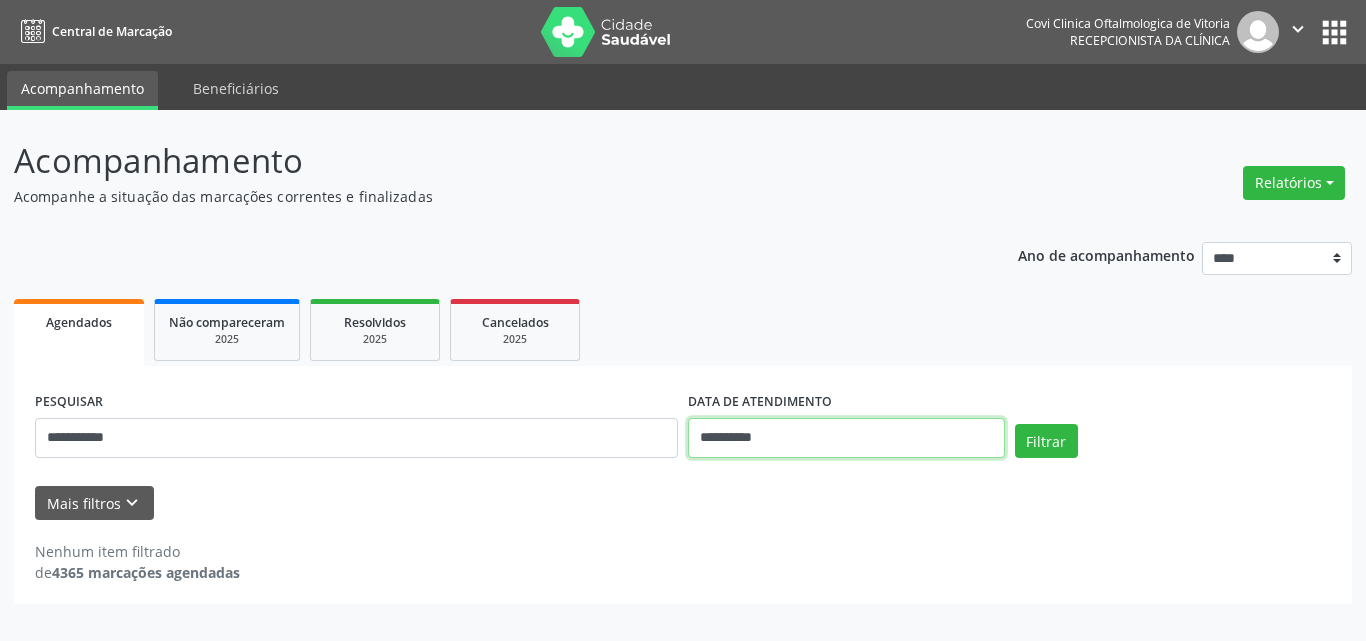 click on "**********" at bounding box center (846, 438) 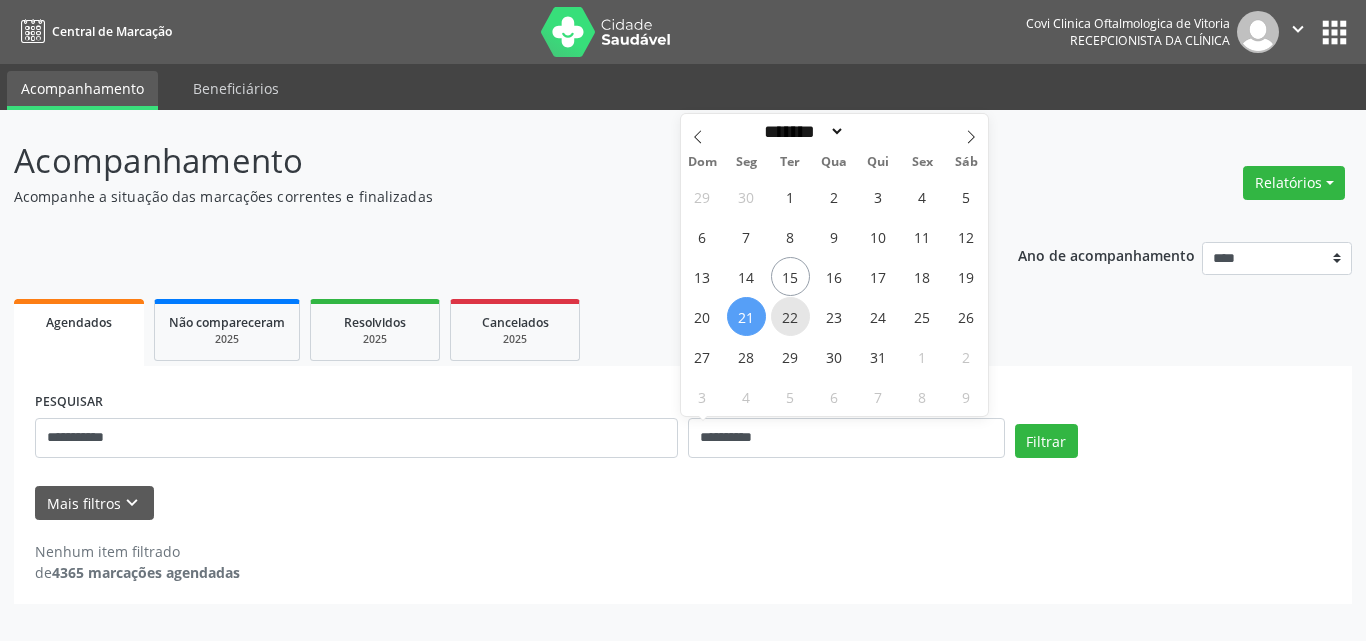 click on "22" at bounding box center [790, 316] 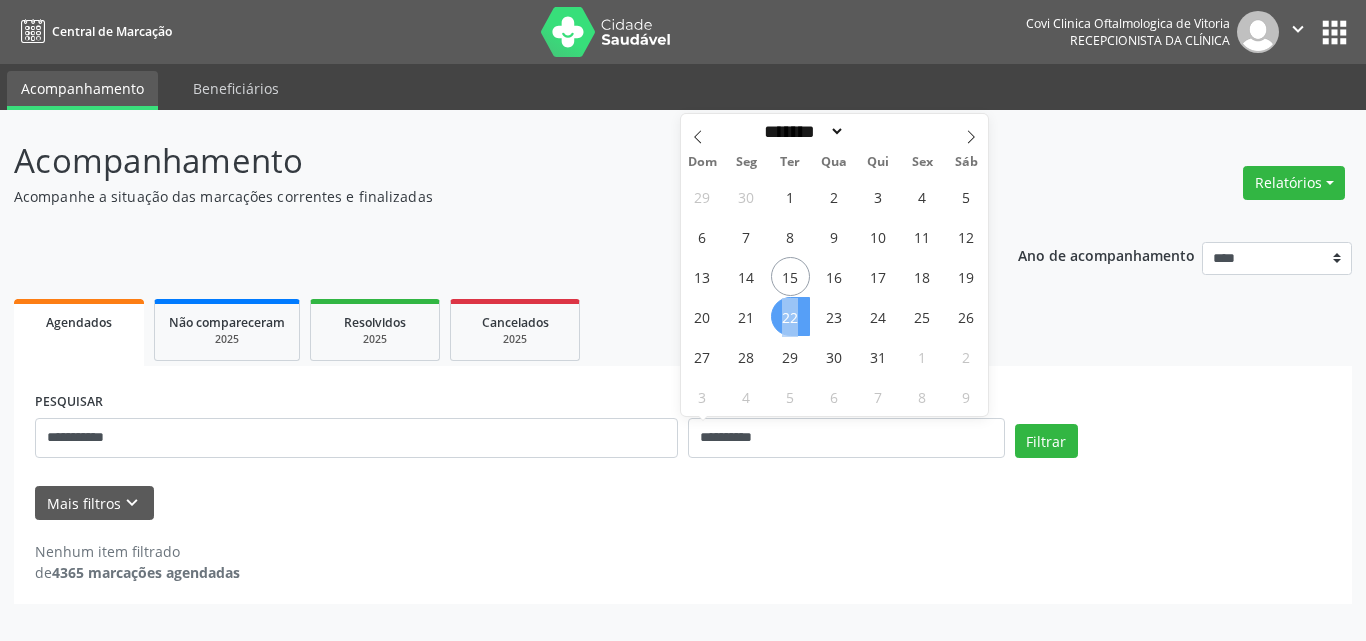 click on "22" at bounding box center [790, 316] 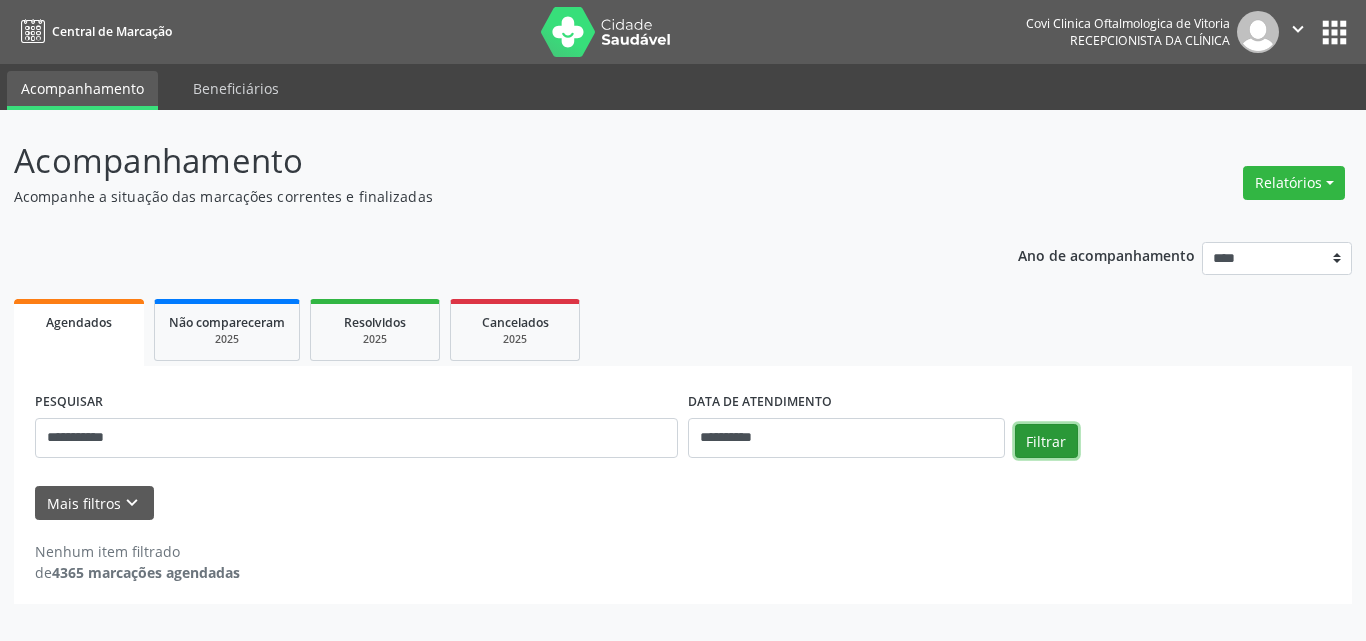 click on "Filtrar" at bounding box center (1046, 441) 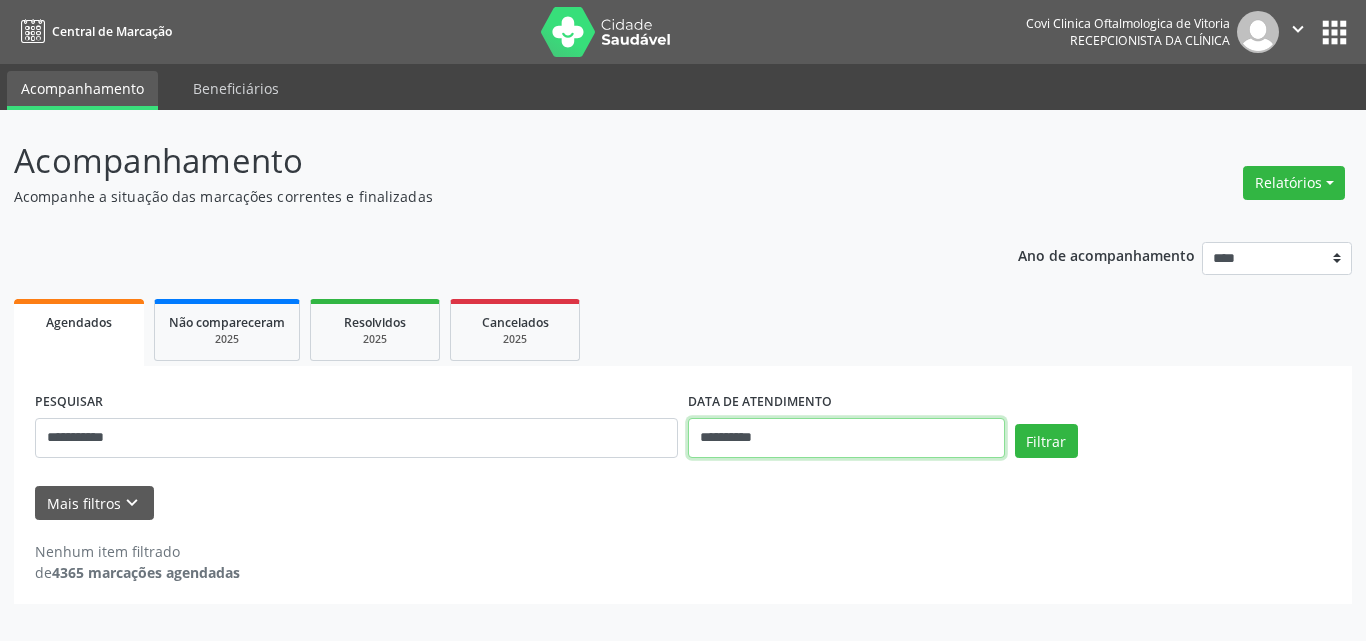 click on "**********" at bounding box center [846, 438] 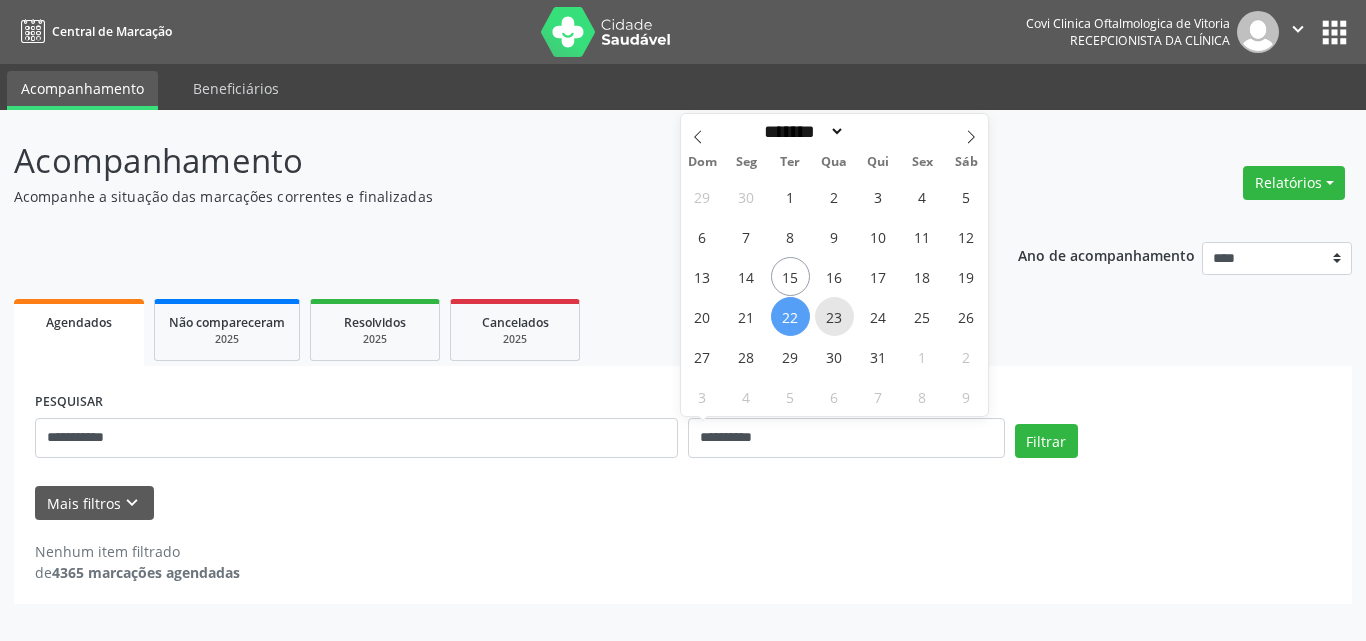 click on "23" at bounding box center (834, 316) 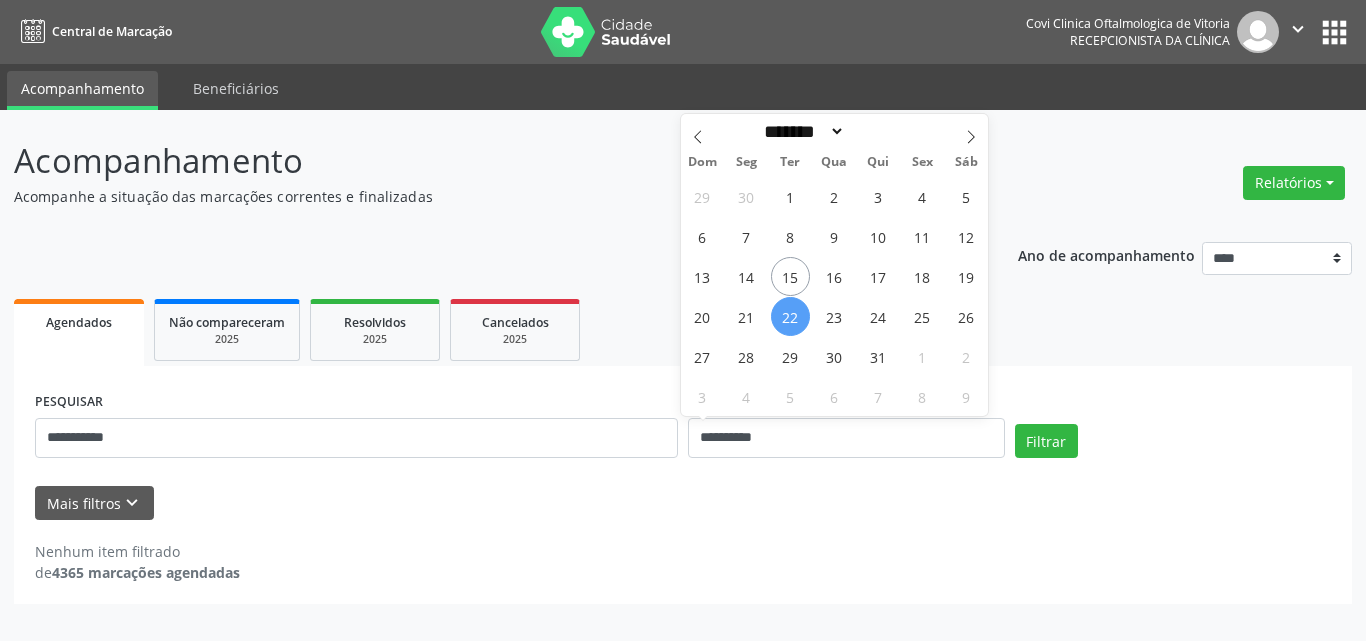 select on "*" 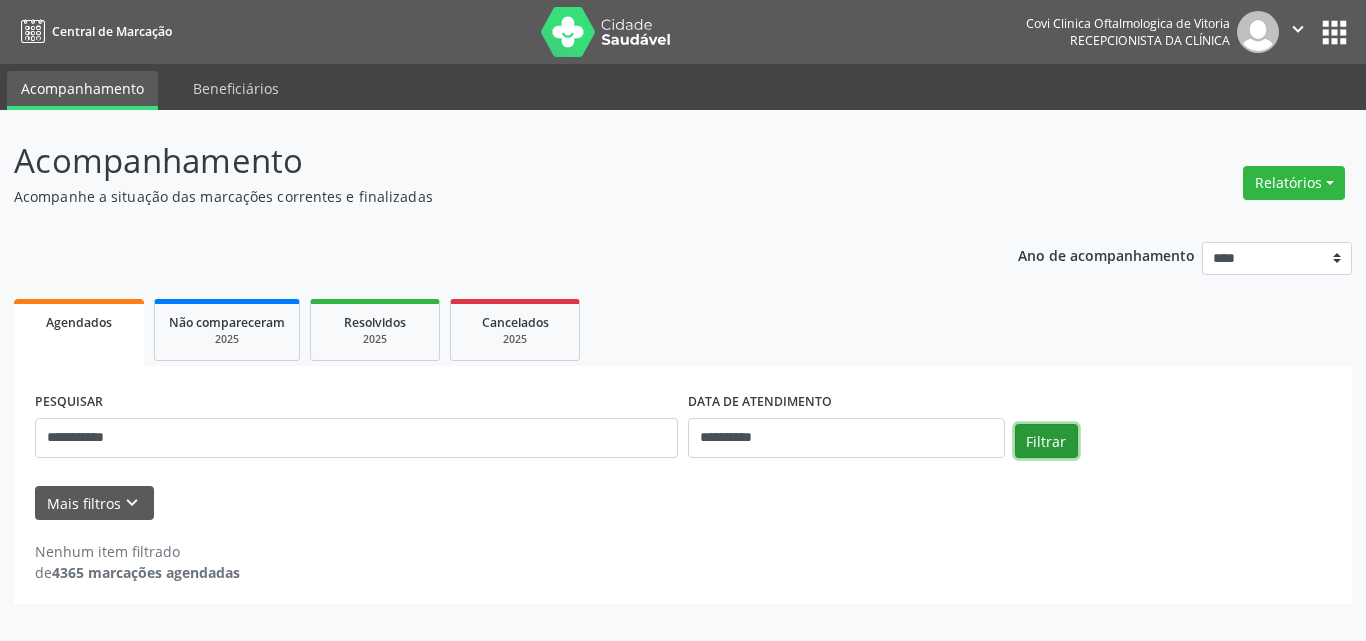 click on "Filtrar" at bounding box center [1046, 441] 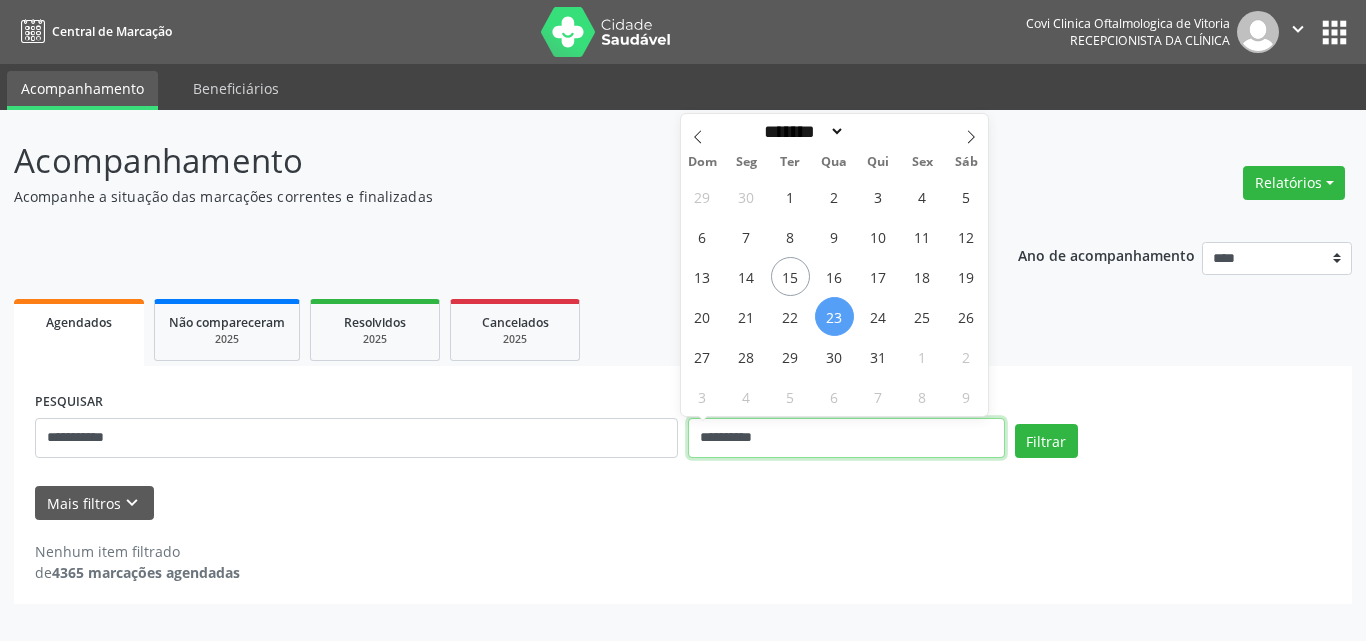 click on "**********" at bounding box center [846, 438] 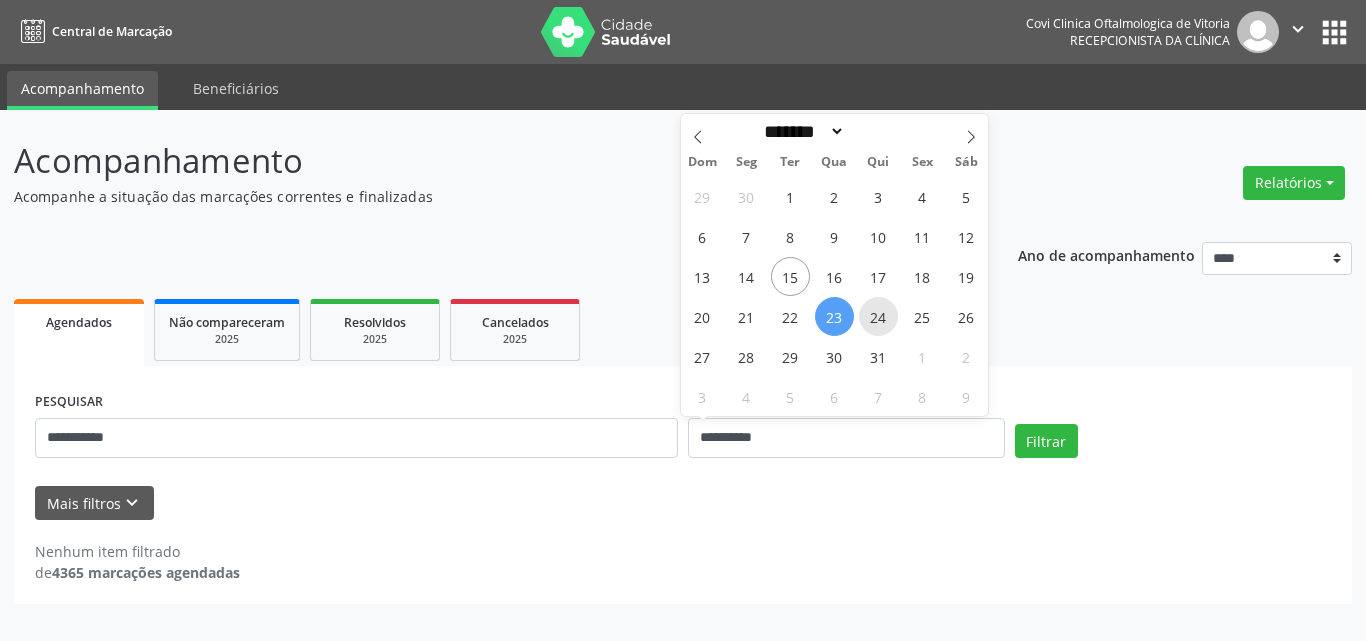 click on "24" at bounding box center [878, 316] 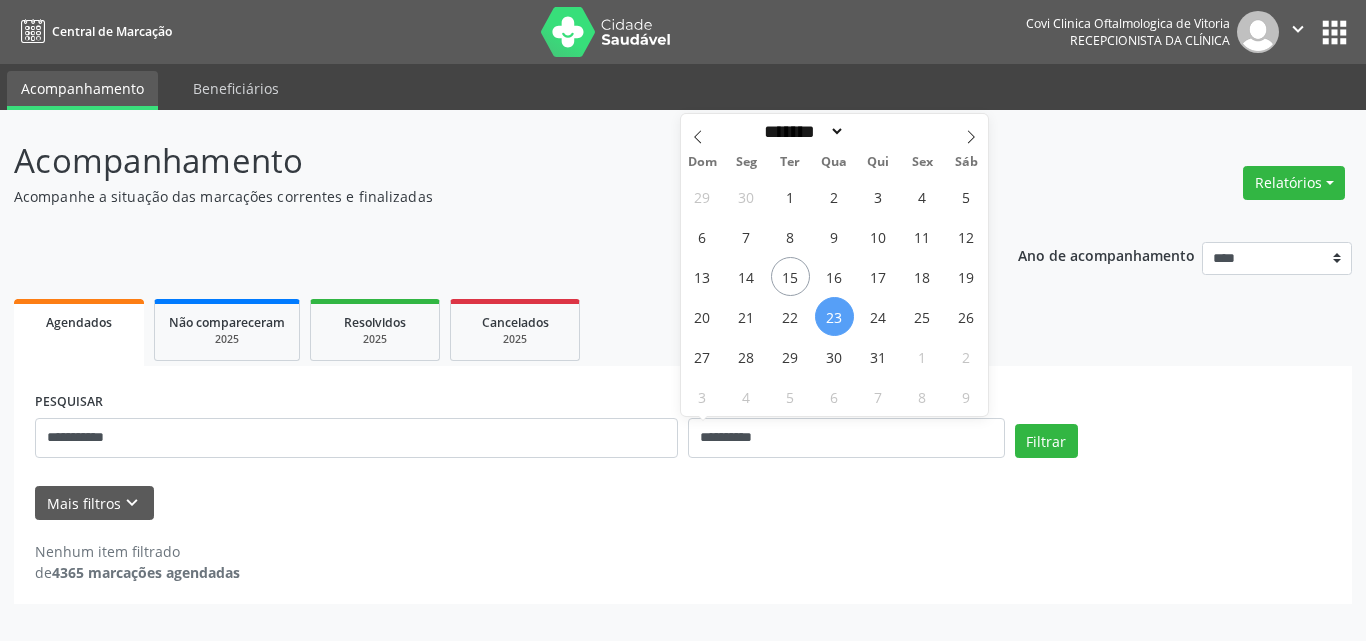 select on "*" 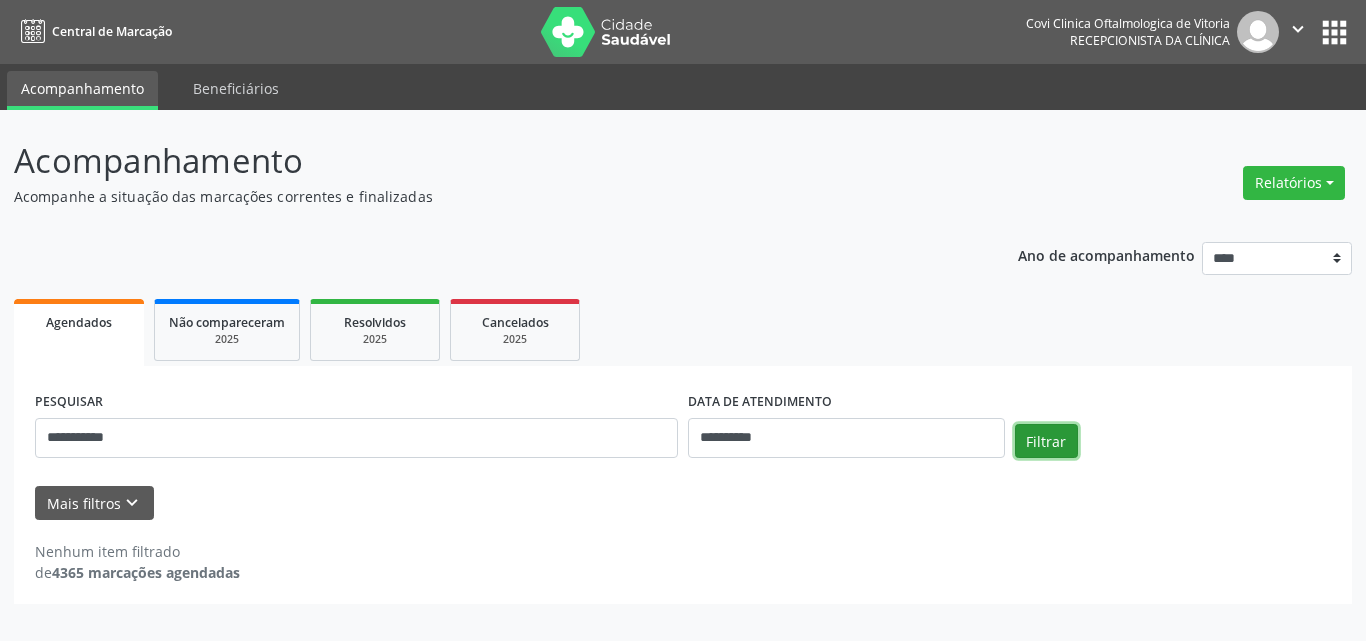 click on "Filtrar" at bounding box center [1046, 441] 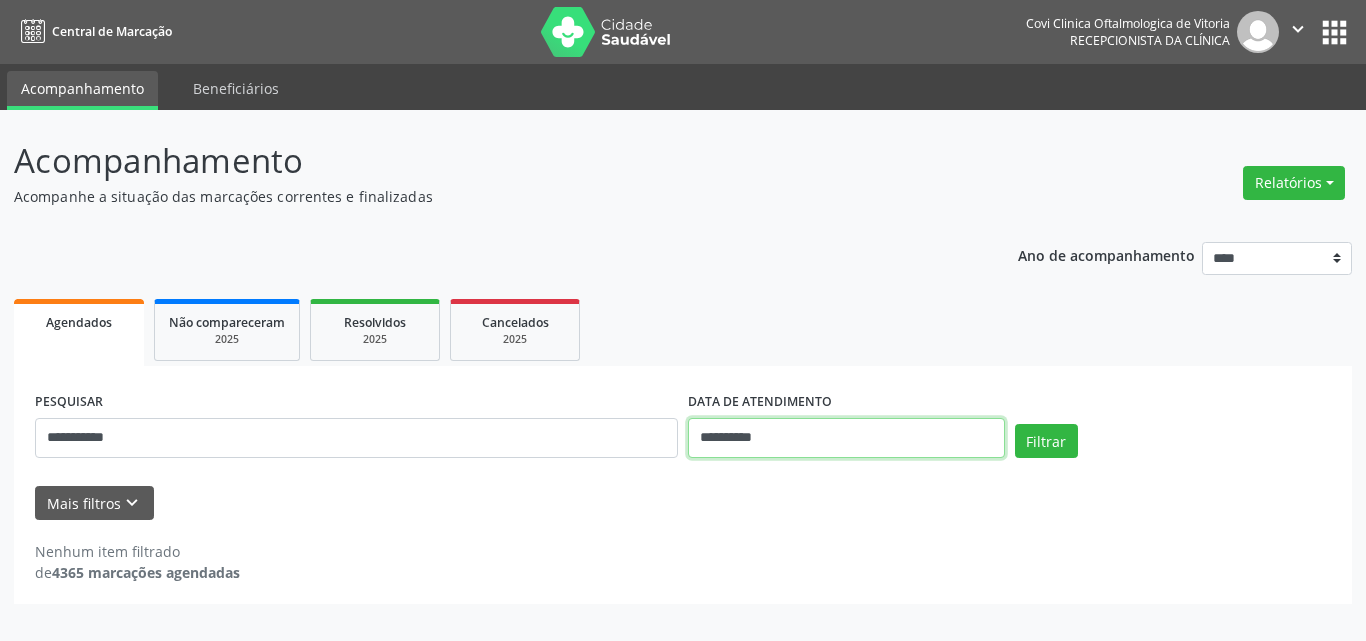 drag, startPoint x: 757, startPoint y: 439, endPoint x: 791, endPoint y: 423, distance: 37.576588 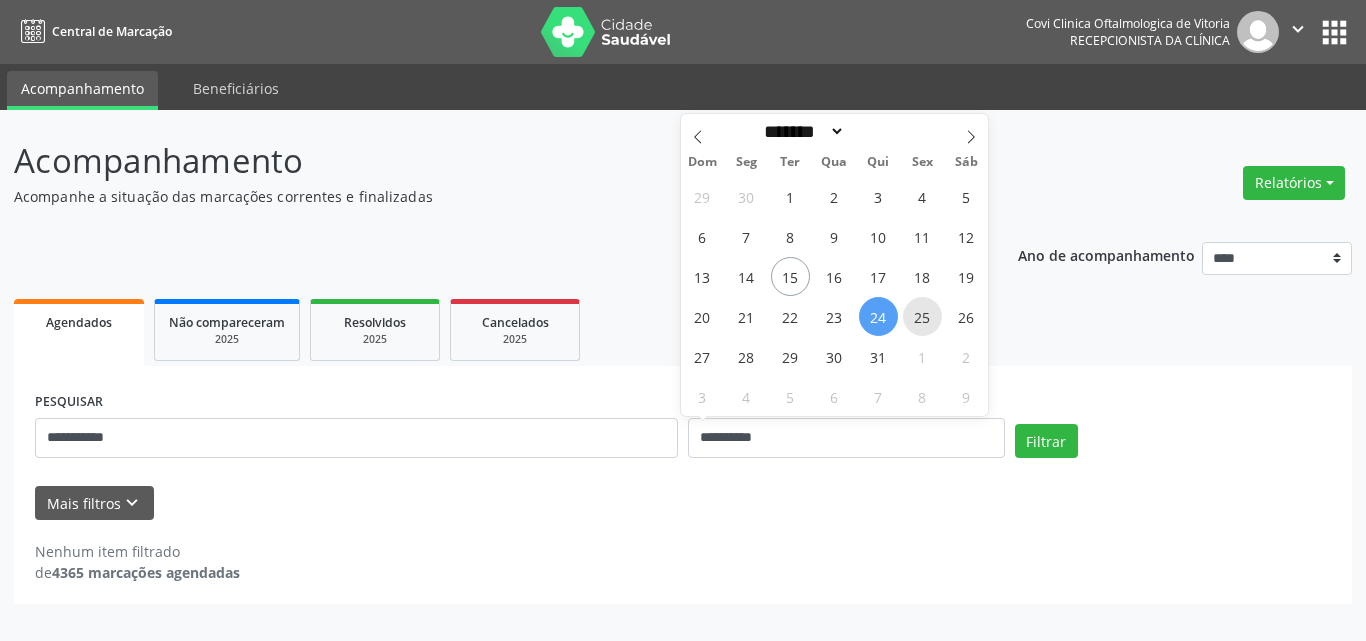 click on "25" at bounding box center (922, 316) 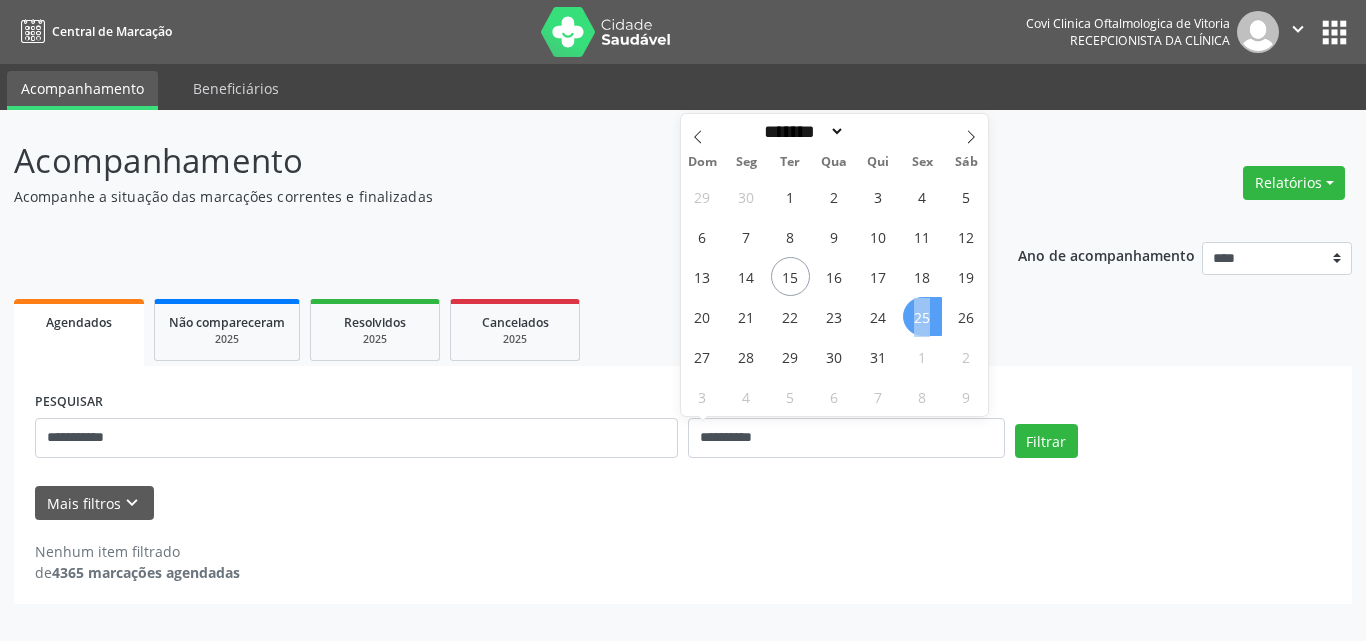 click on "25" at bounding box center [922, 316] 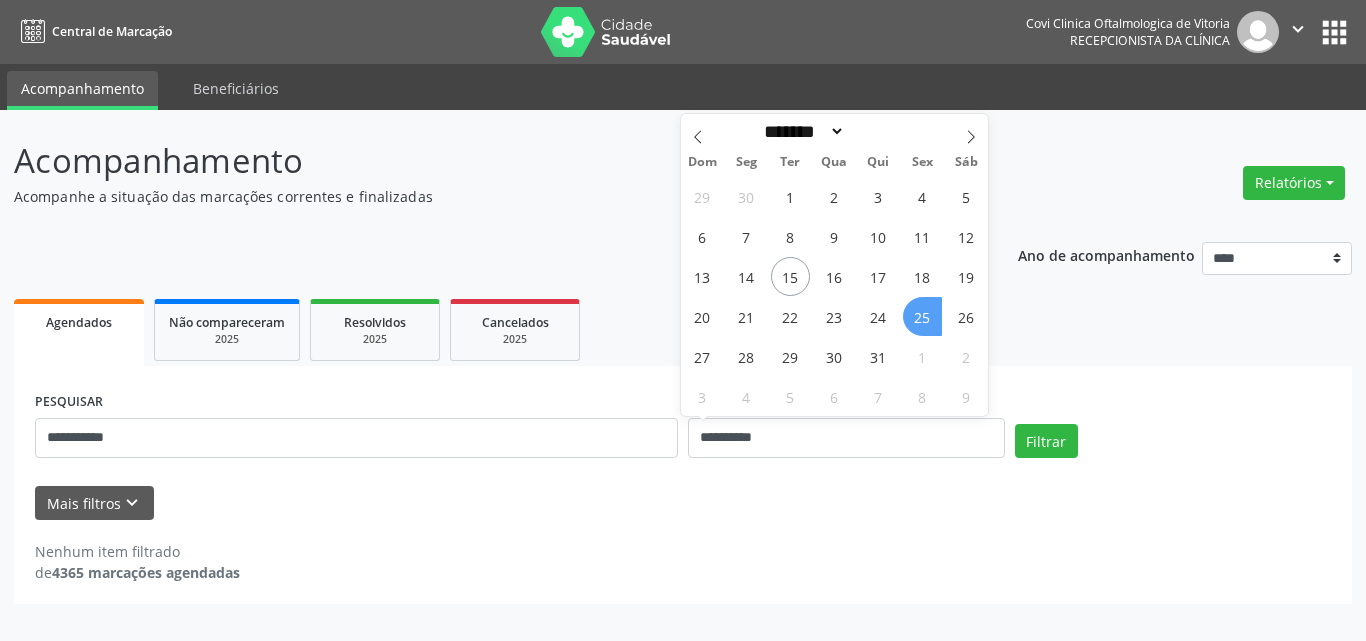 select on "*" 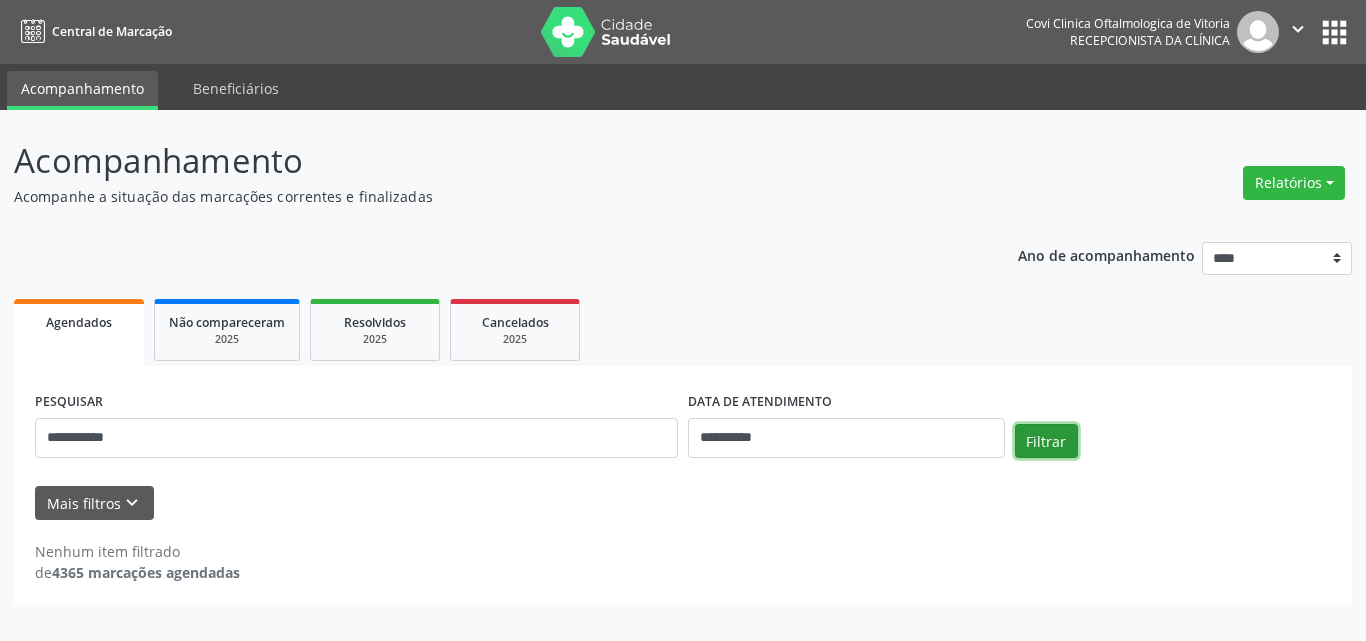 click on "Filtrar" at bounding box center (1046, 441) 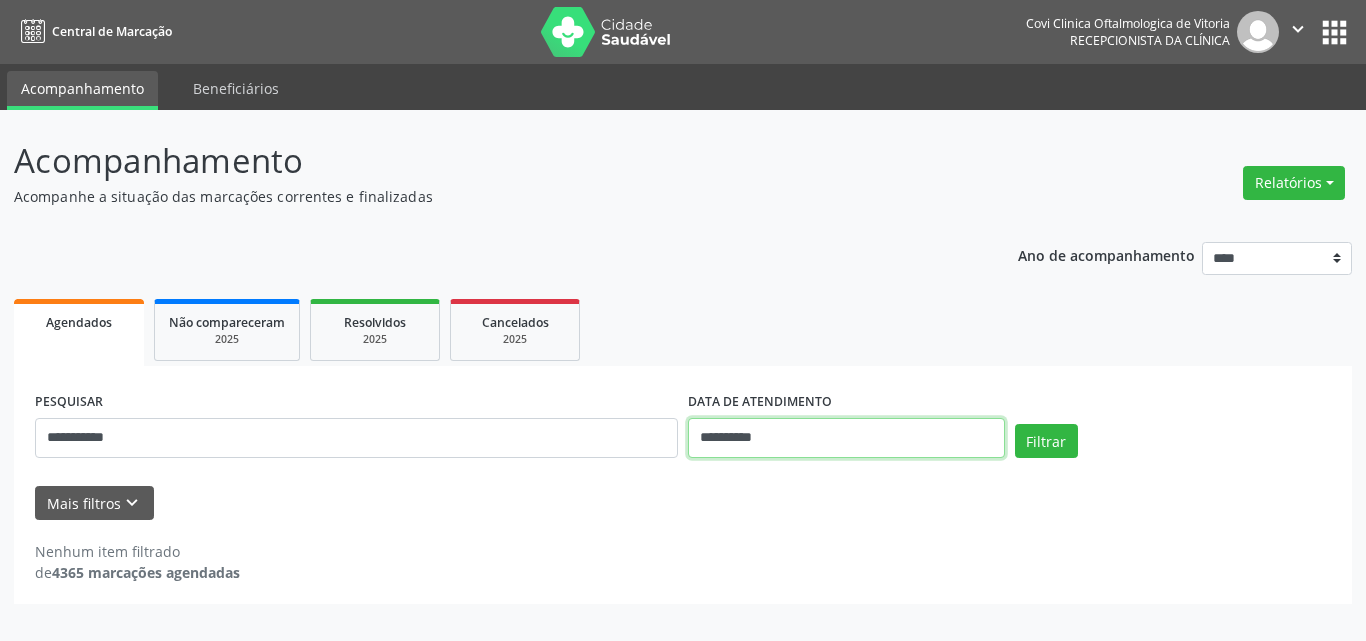click on "**********" at bounding box center (846, 438) 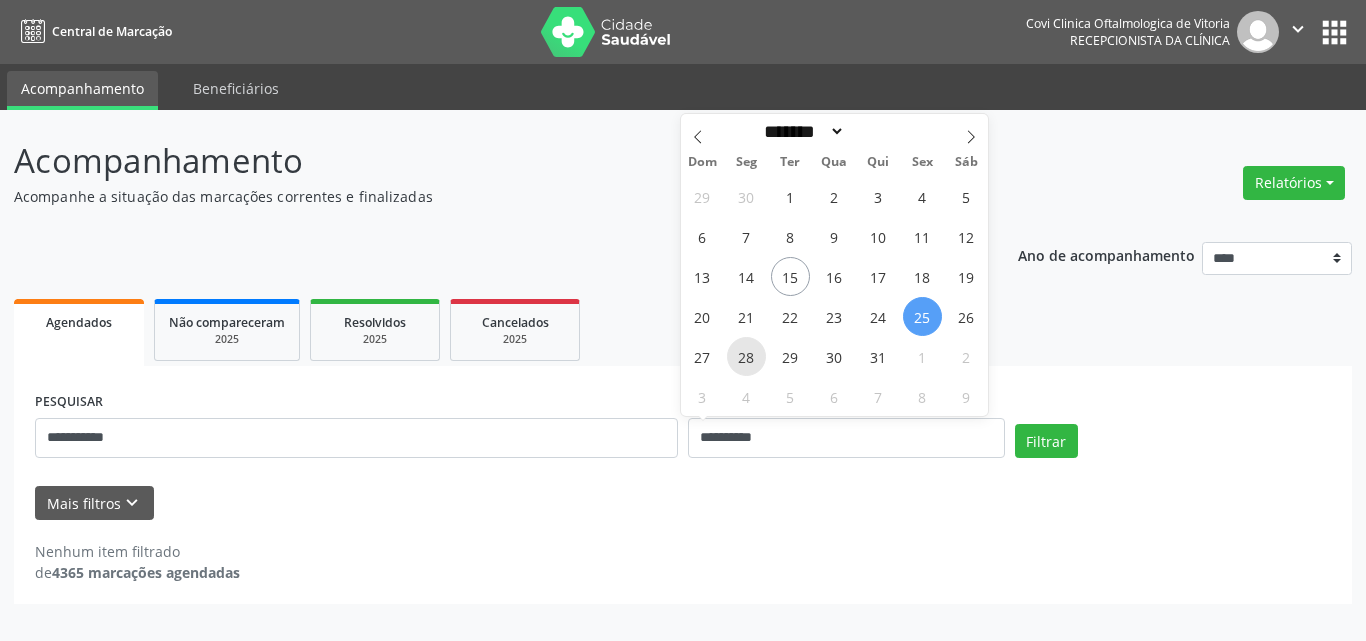 click on "28" at bounding box center [746, 356] 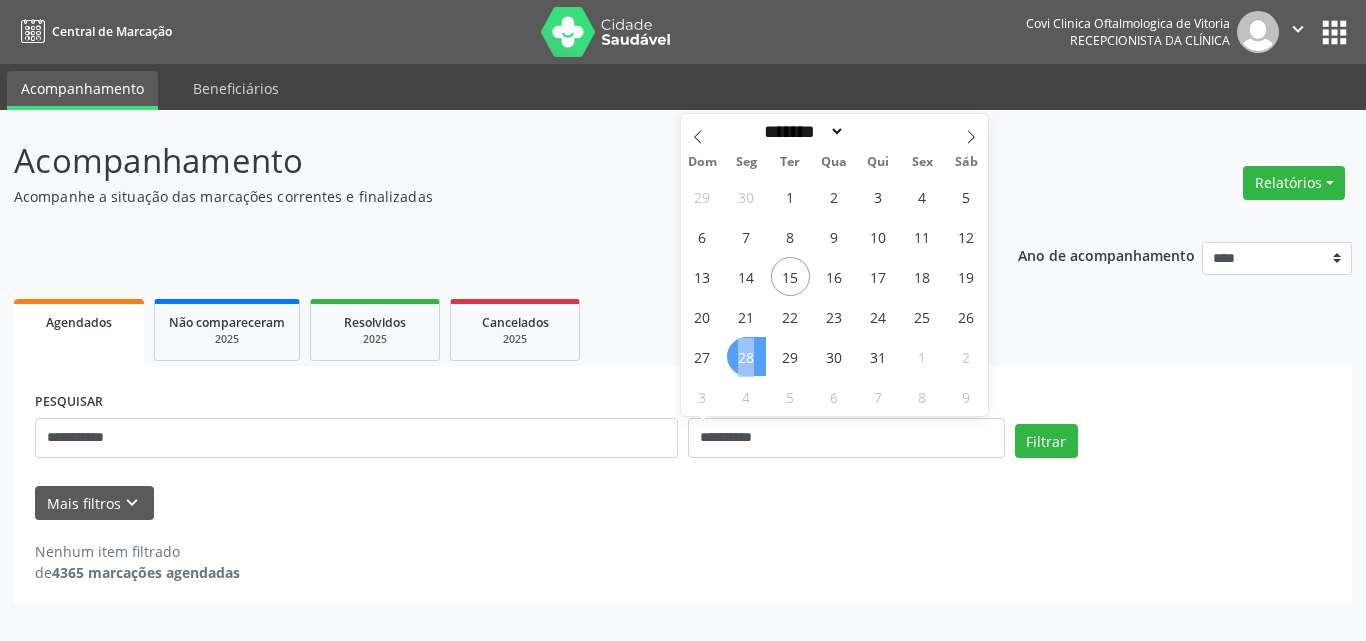 click on "28" at bounding box center [746, 356] 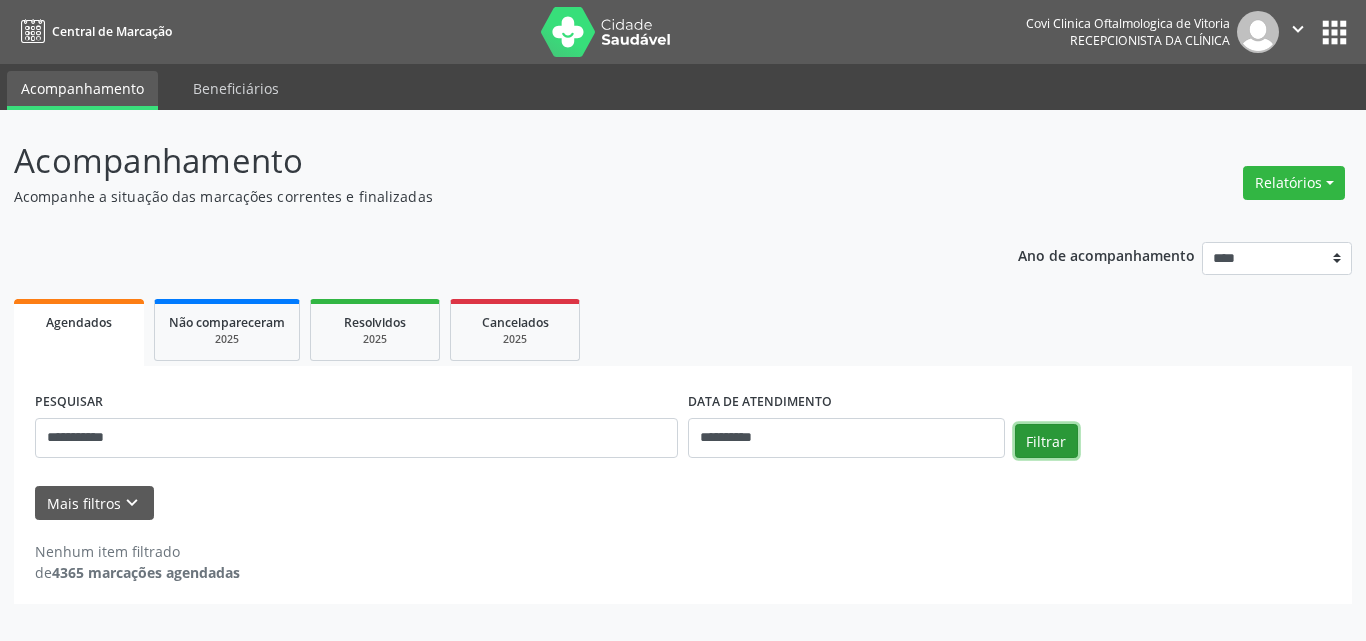 click on "Filtrar" at bounding box center (1046, 441) 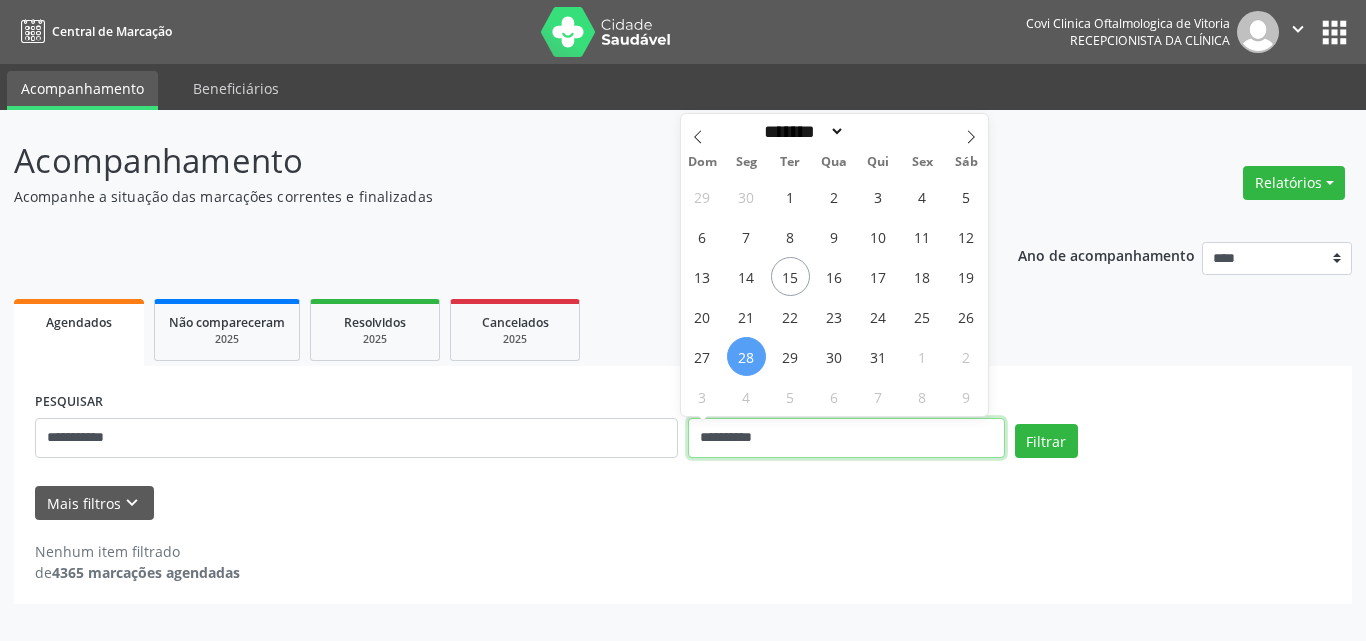 click on "**********" at bounding box center [846, 438] 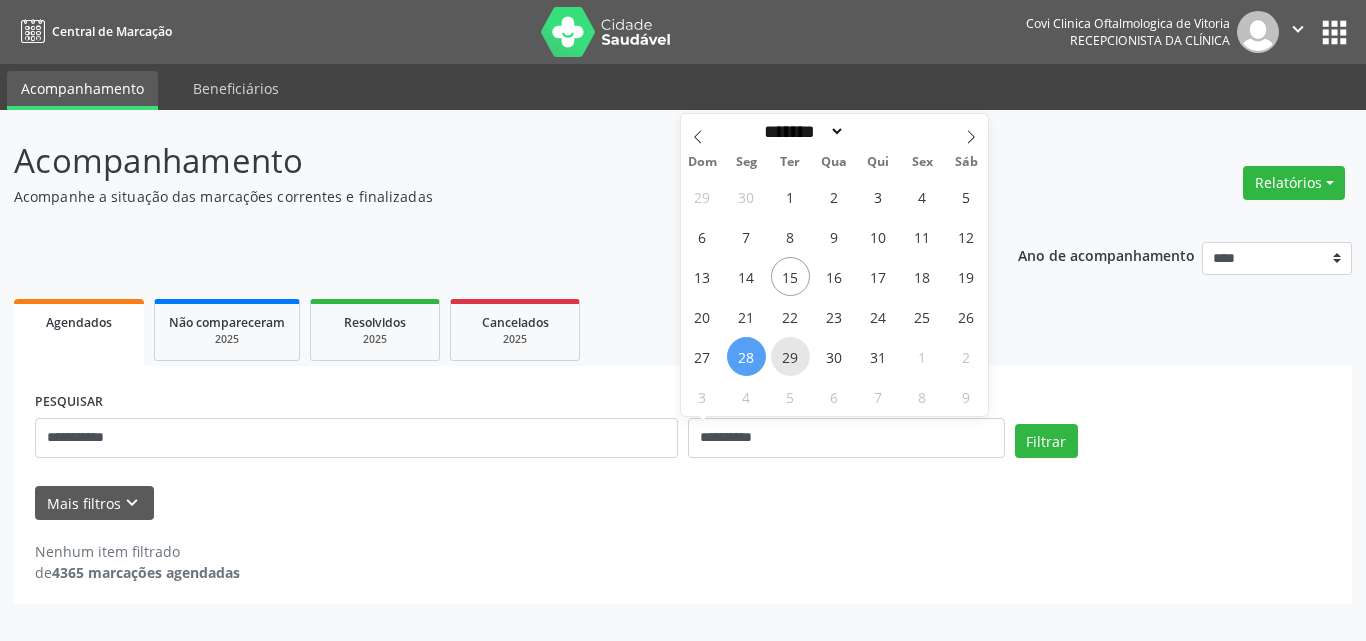click on "29" at bounding box center [790, 356] 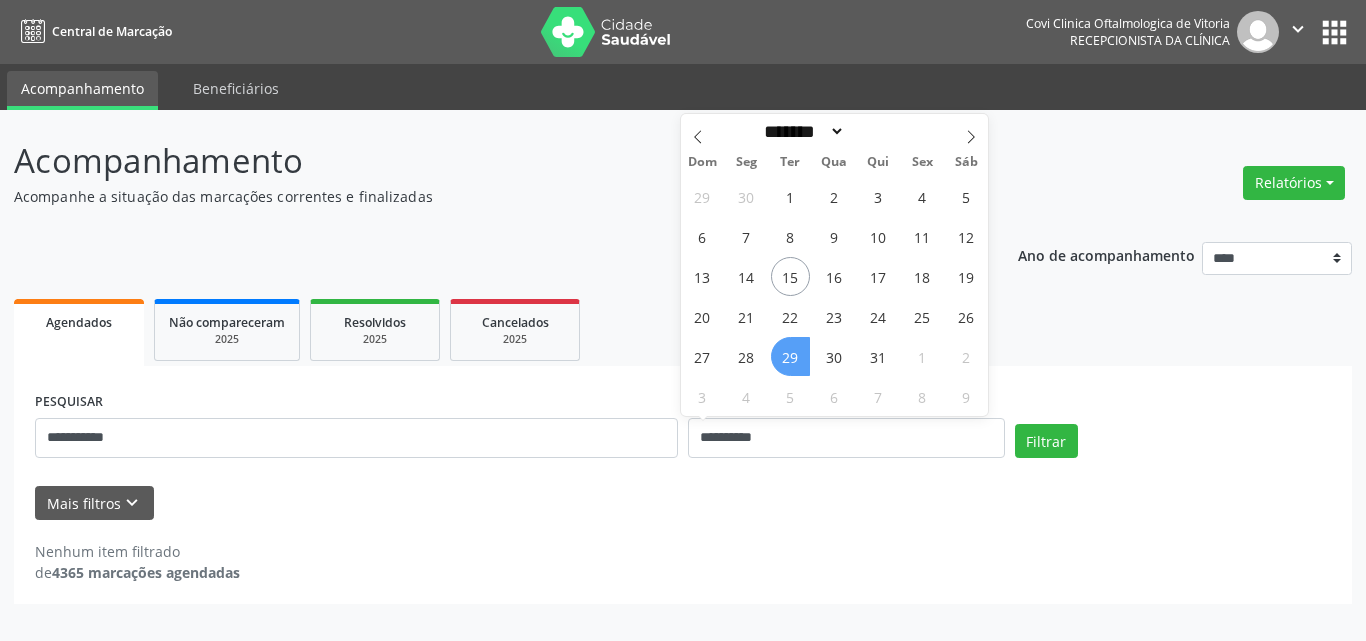 click on "29" at bounding box center (790, 356) 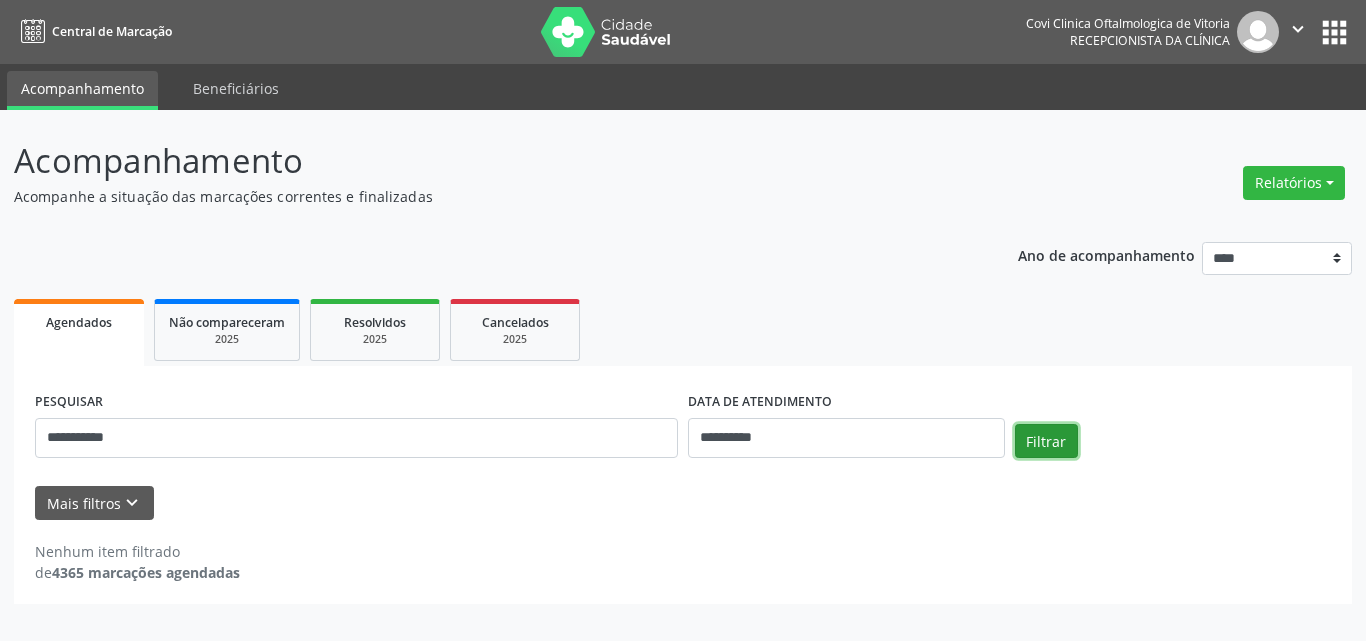 click on "Filtrar" at bounding box center (1046, 441) 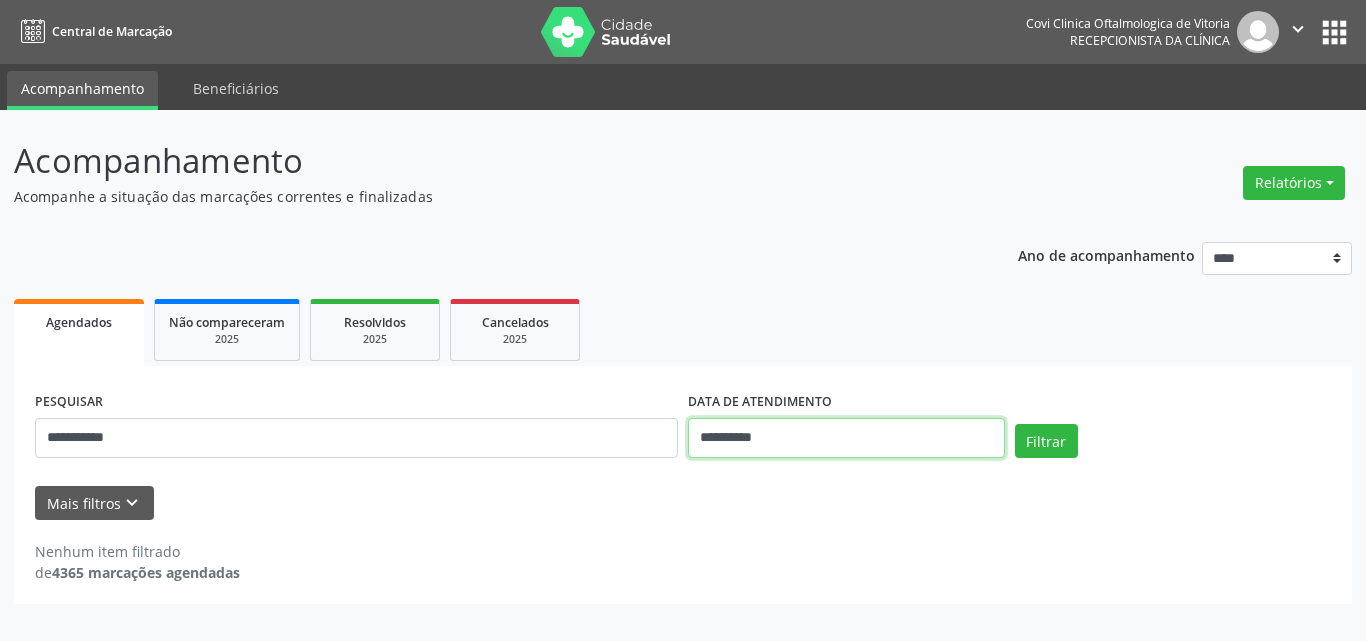 click on "**********" at bounding box center (846, 438) 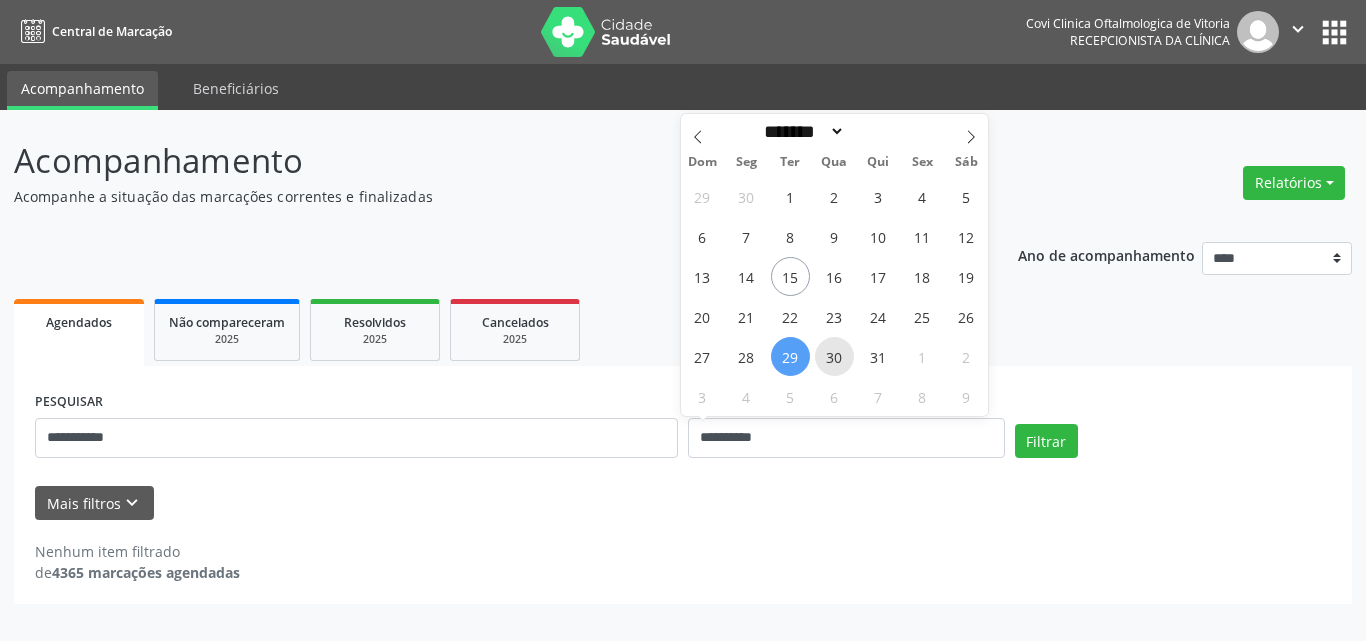 click on "30" at bounding box center (834, 356) 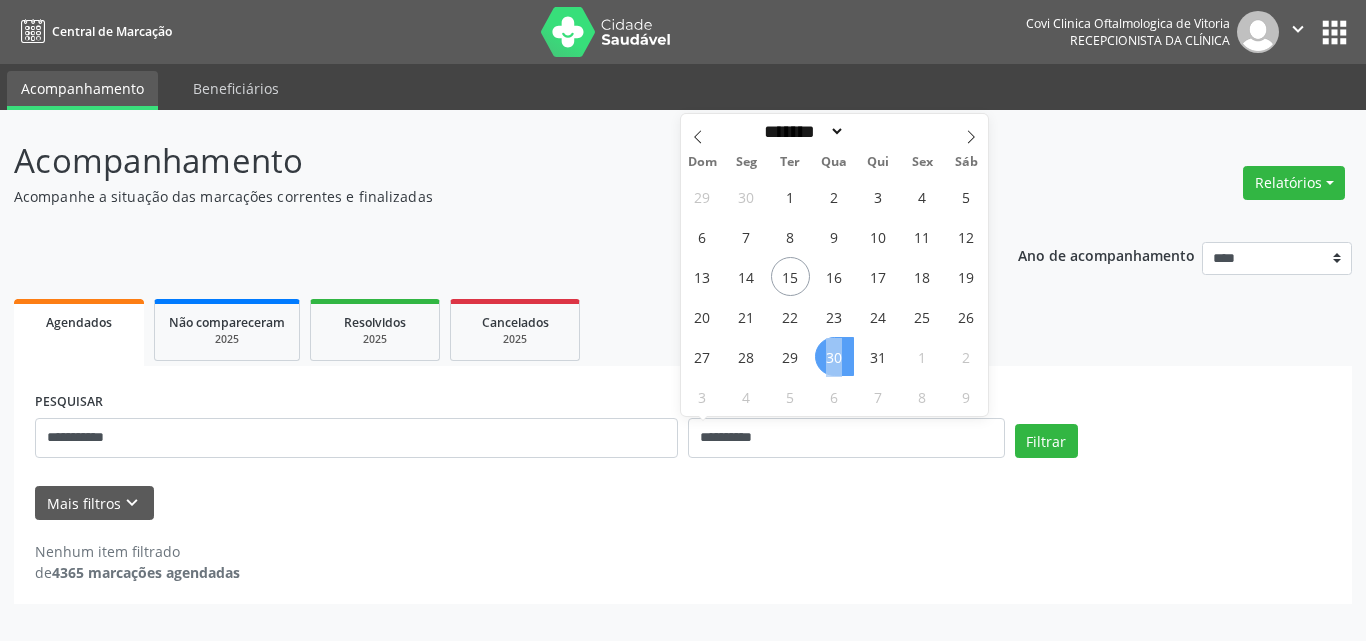 click on "30" at bounding box center [834, 356] 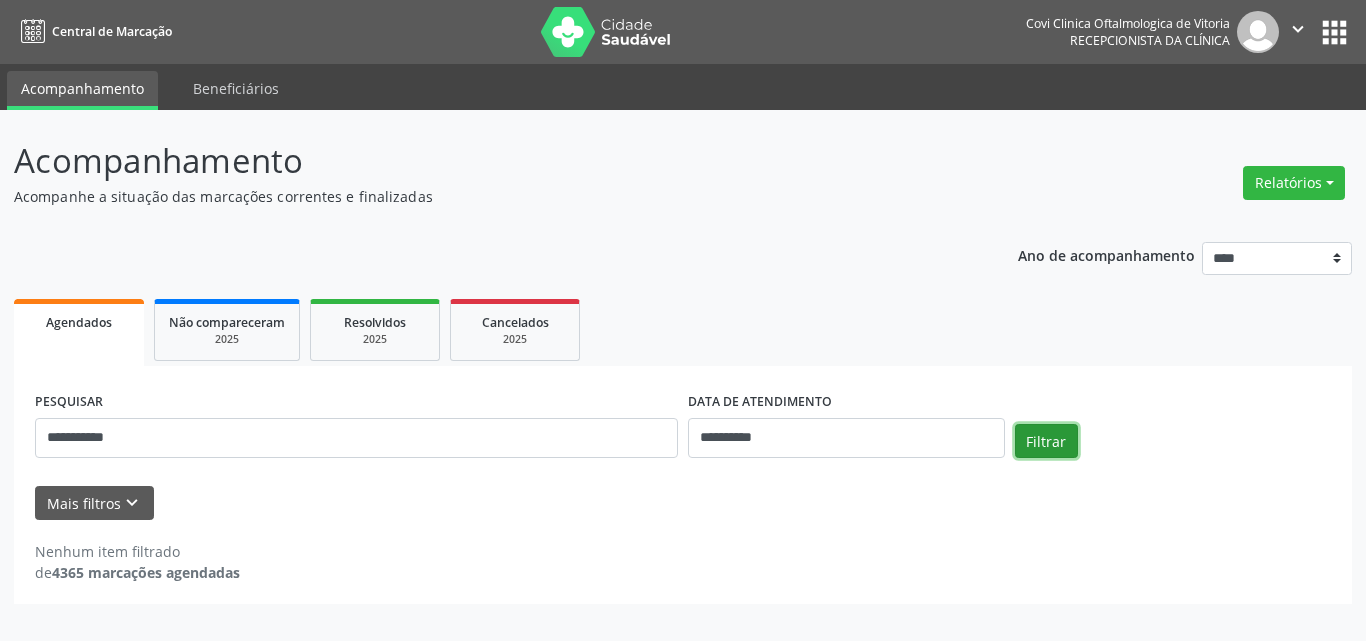 click on "Filtrar" at bounding box center [1046, 441] 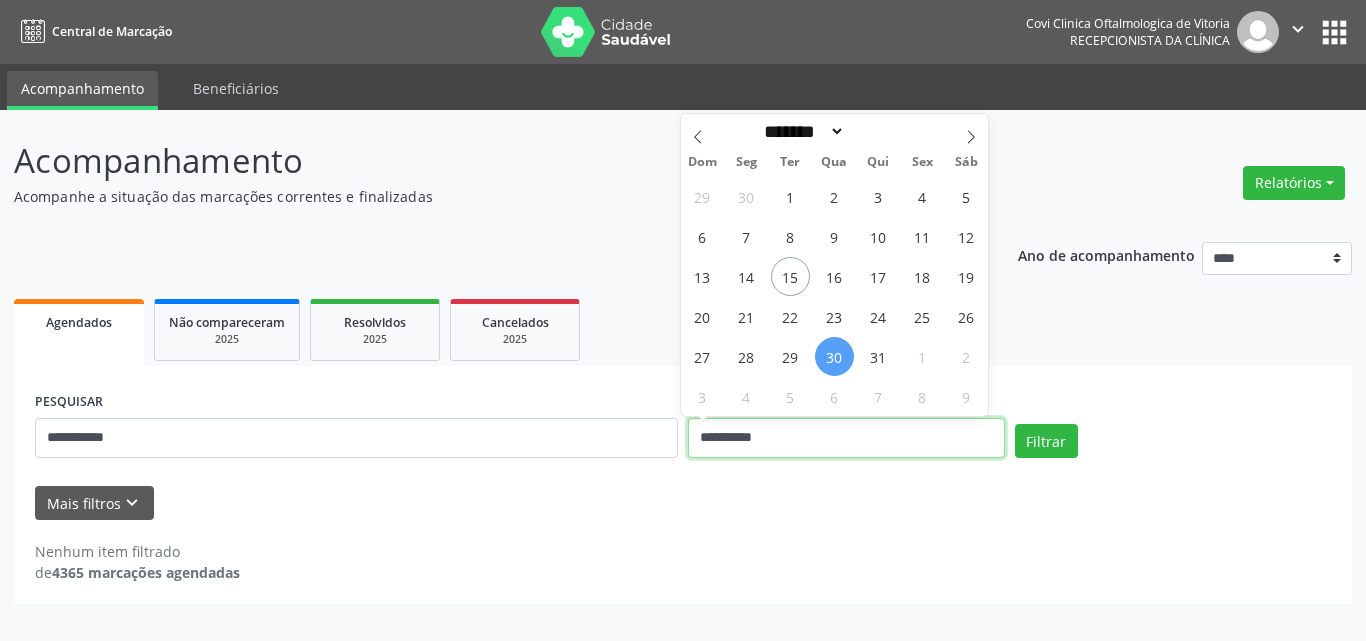 click on "**********" at bounding box center [846, 438] 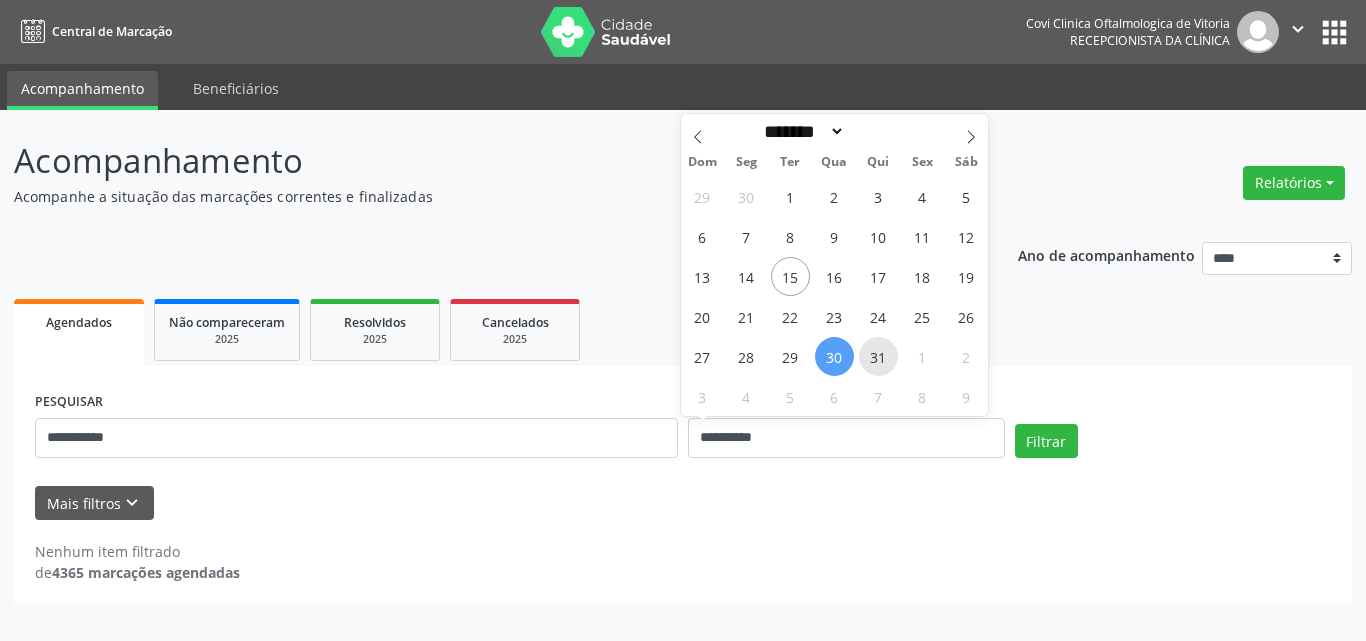 click on "31" at bounding box center [878, 356] 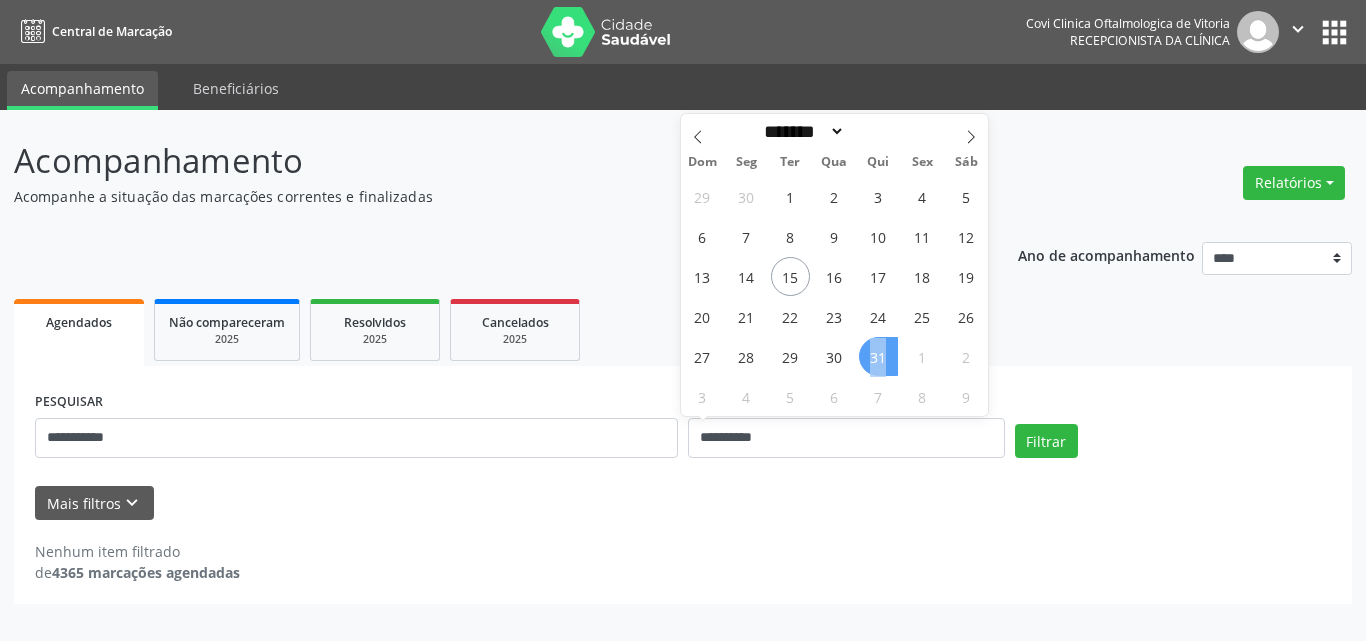 click on "31" at bounding box center [878, 356] 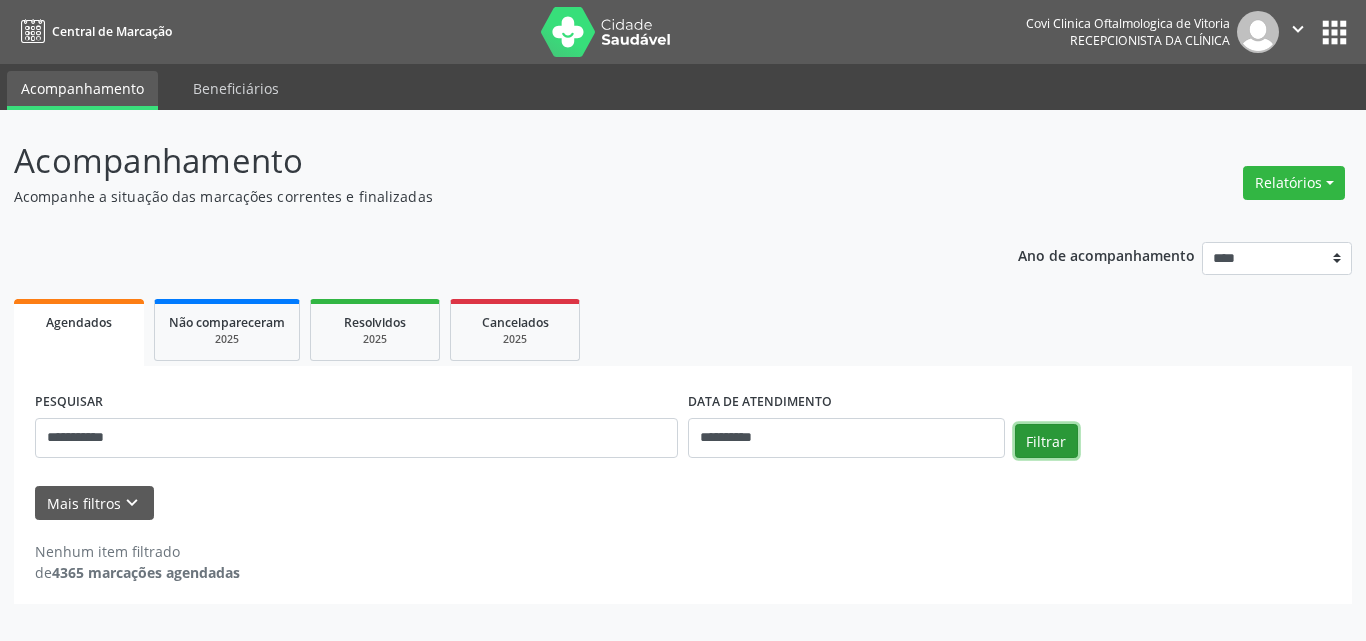 click on "Filtrar" at bounding box center [1046, 441] 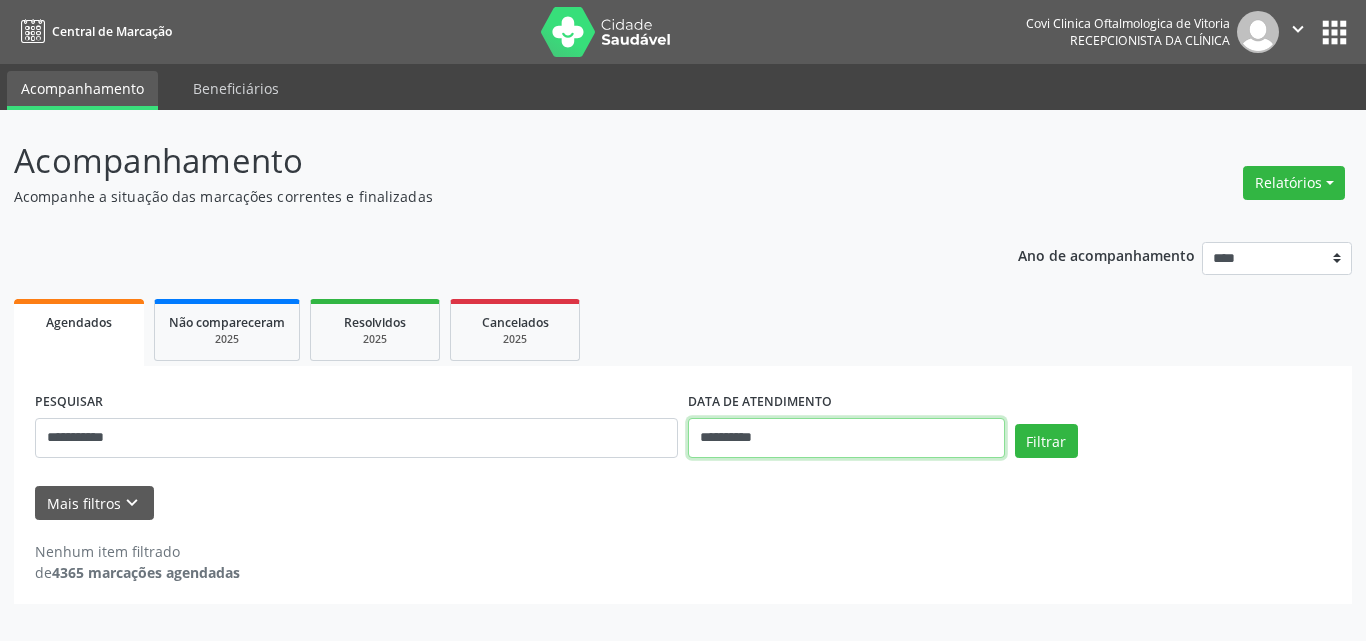 click on "**********" at bounding box center [846, 438] 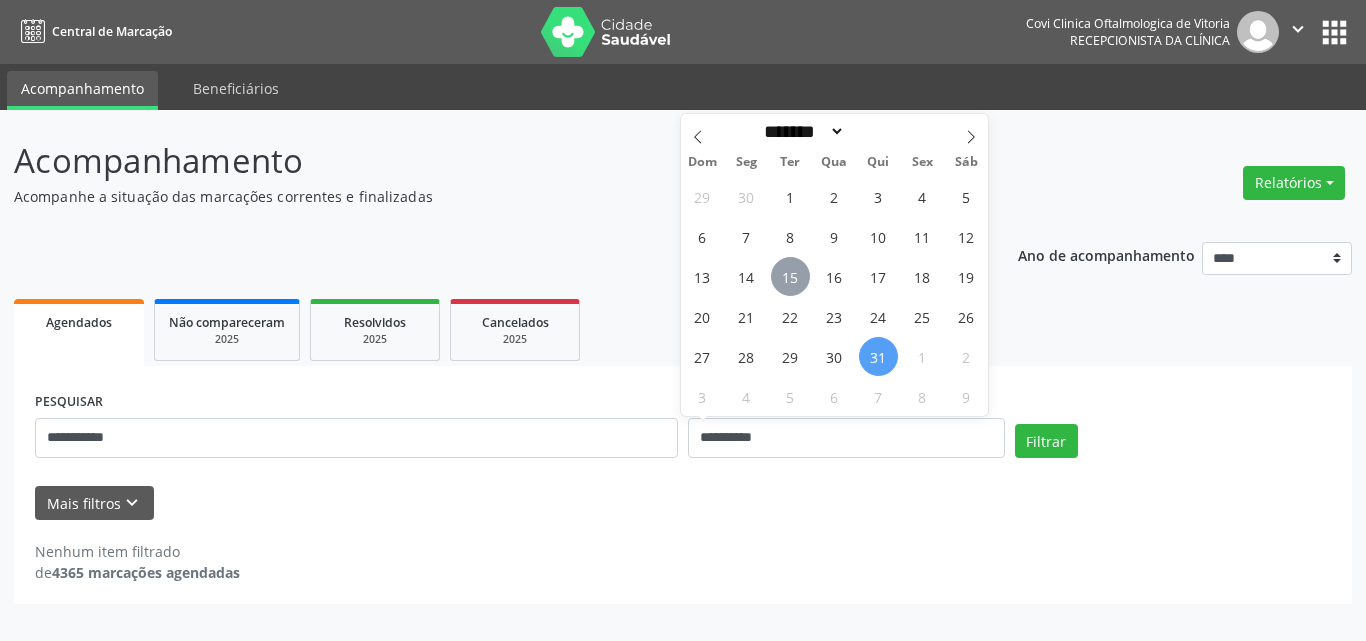 click on "15" at bounding box center [790, 276] 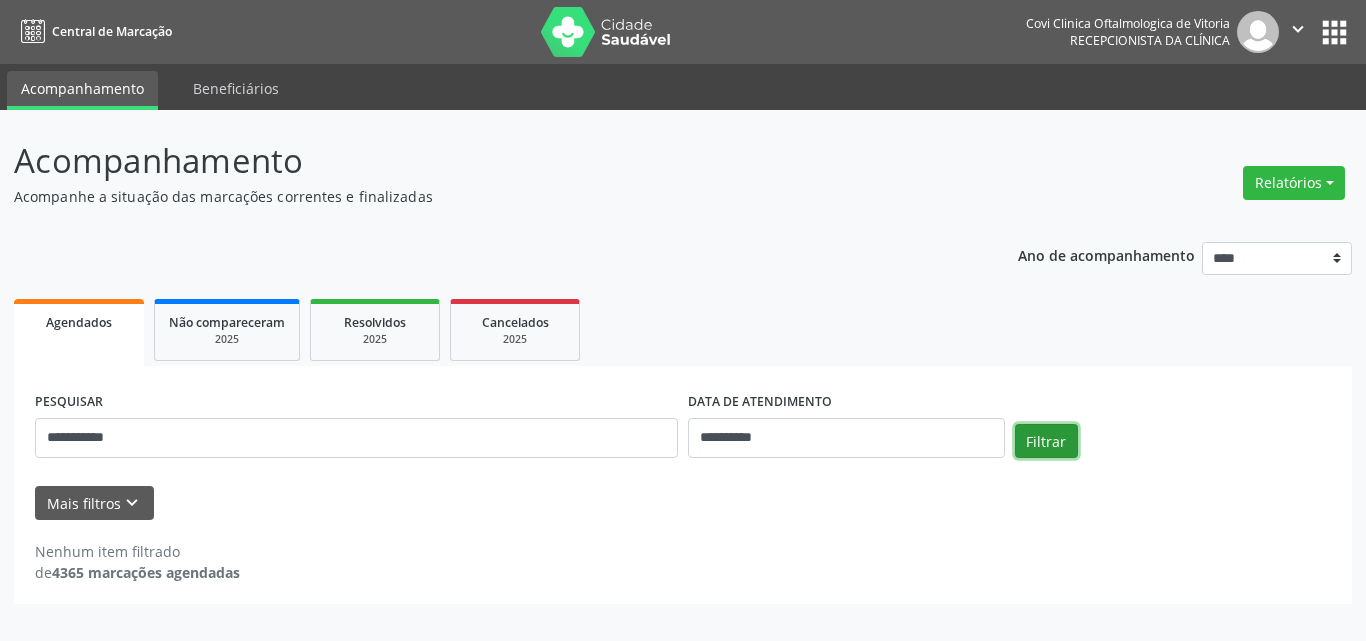 click on "Filtrar" at bounding box center (1046, 441) 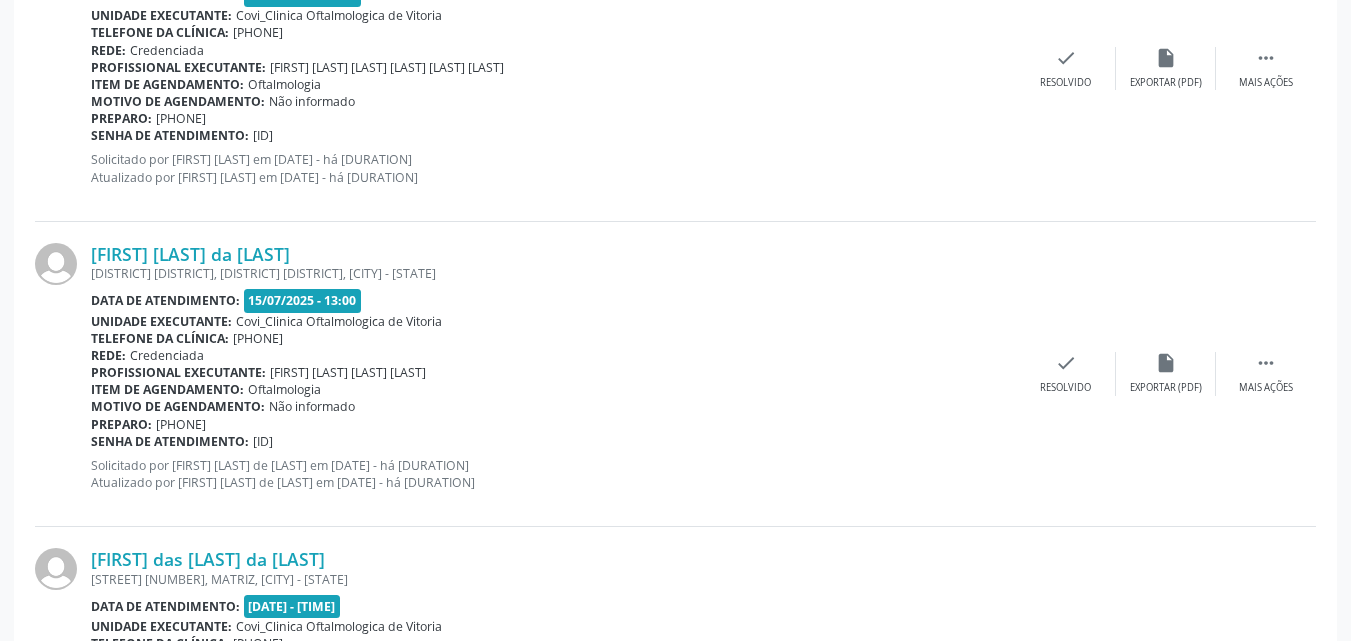 scroll, scrollTop: 1826, scrollLeft: 0, axis: vertical 